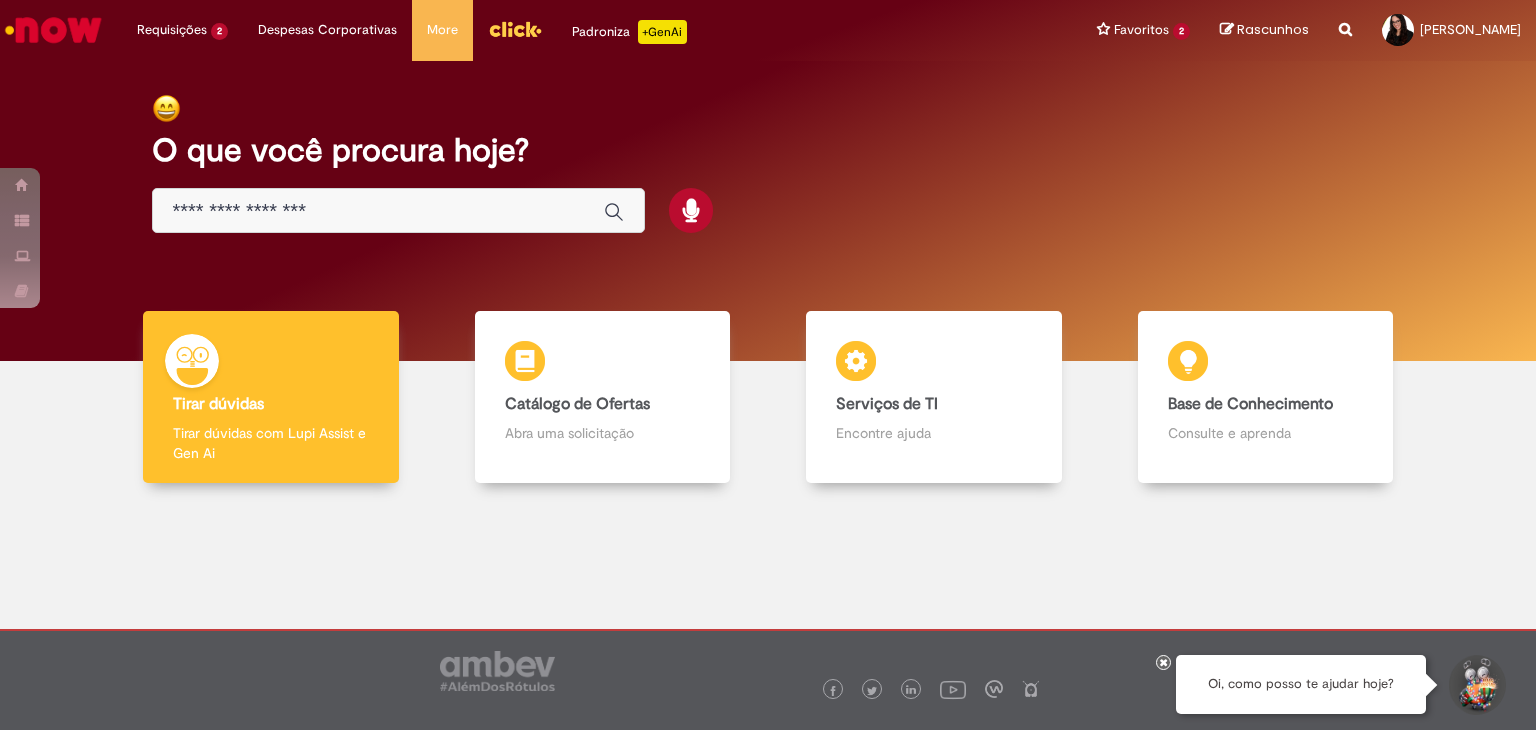 scroll, scrollTop: 0, scrollLeft: 0, axis: both 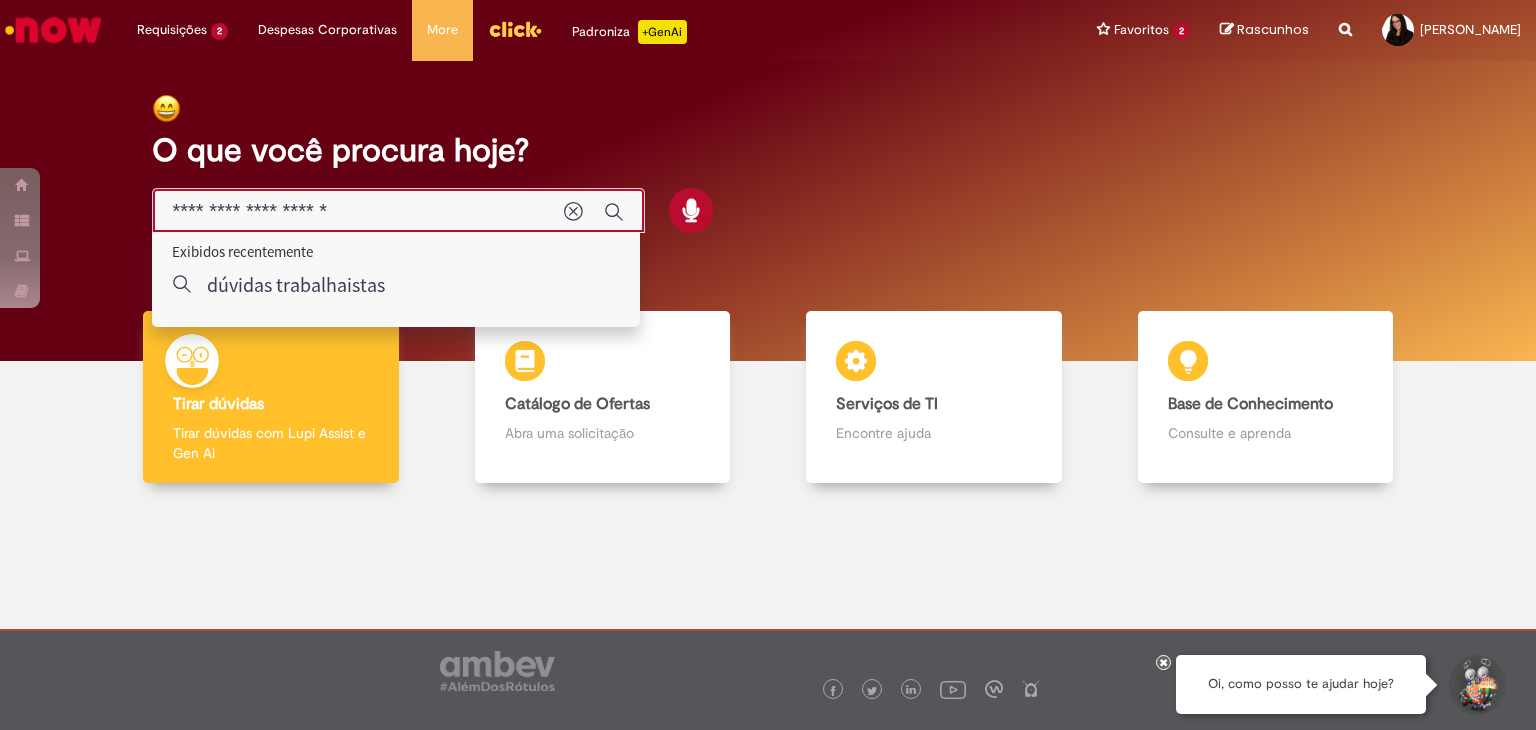type on "**********" 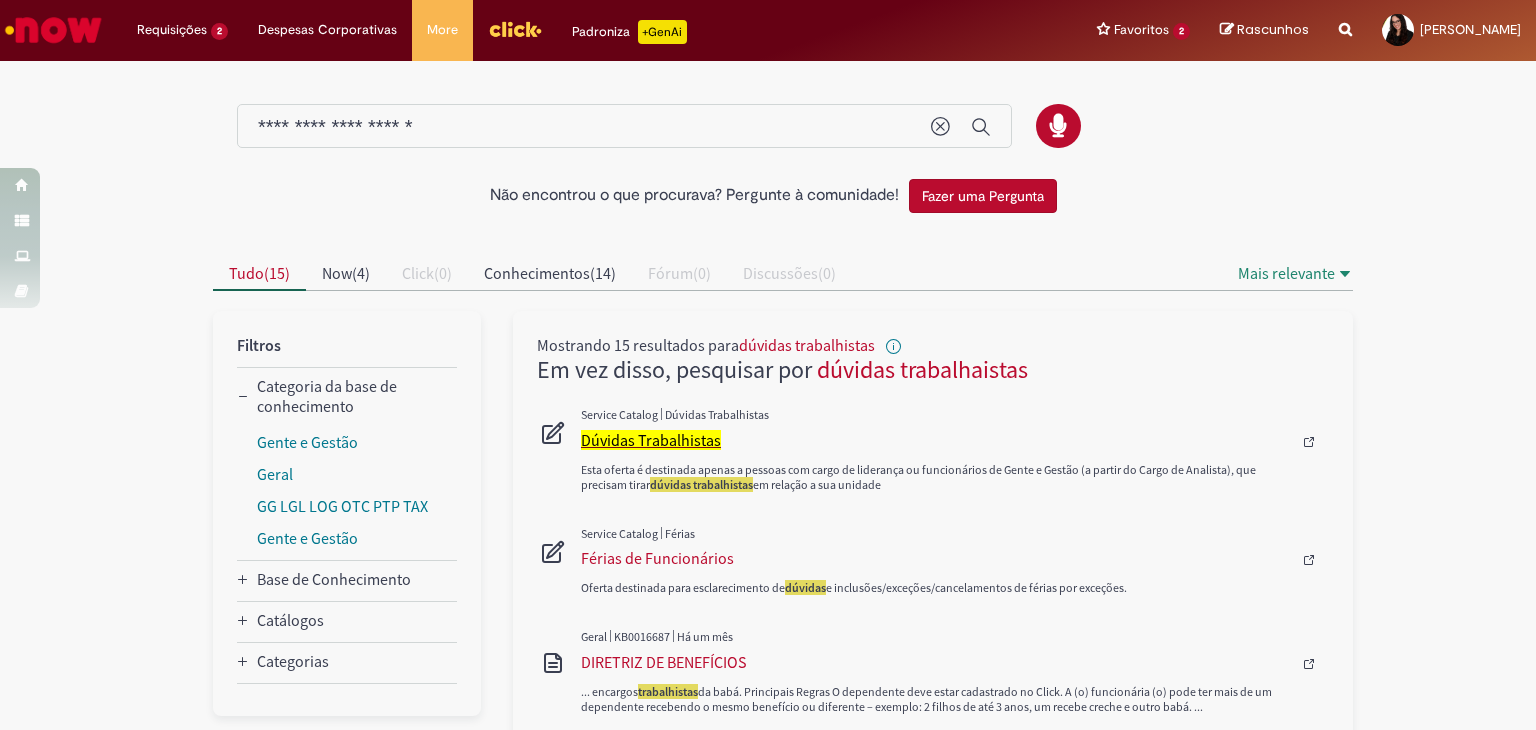 click on "Dúvidas Trabalhistas" at bounding box center (651, 440) 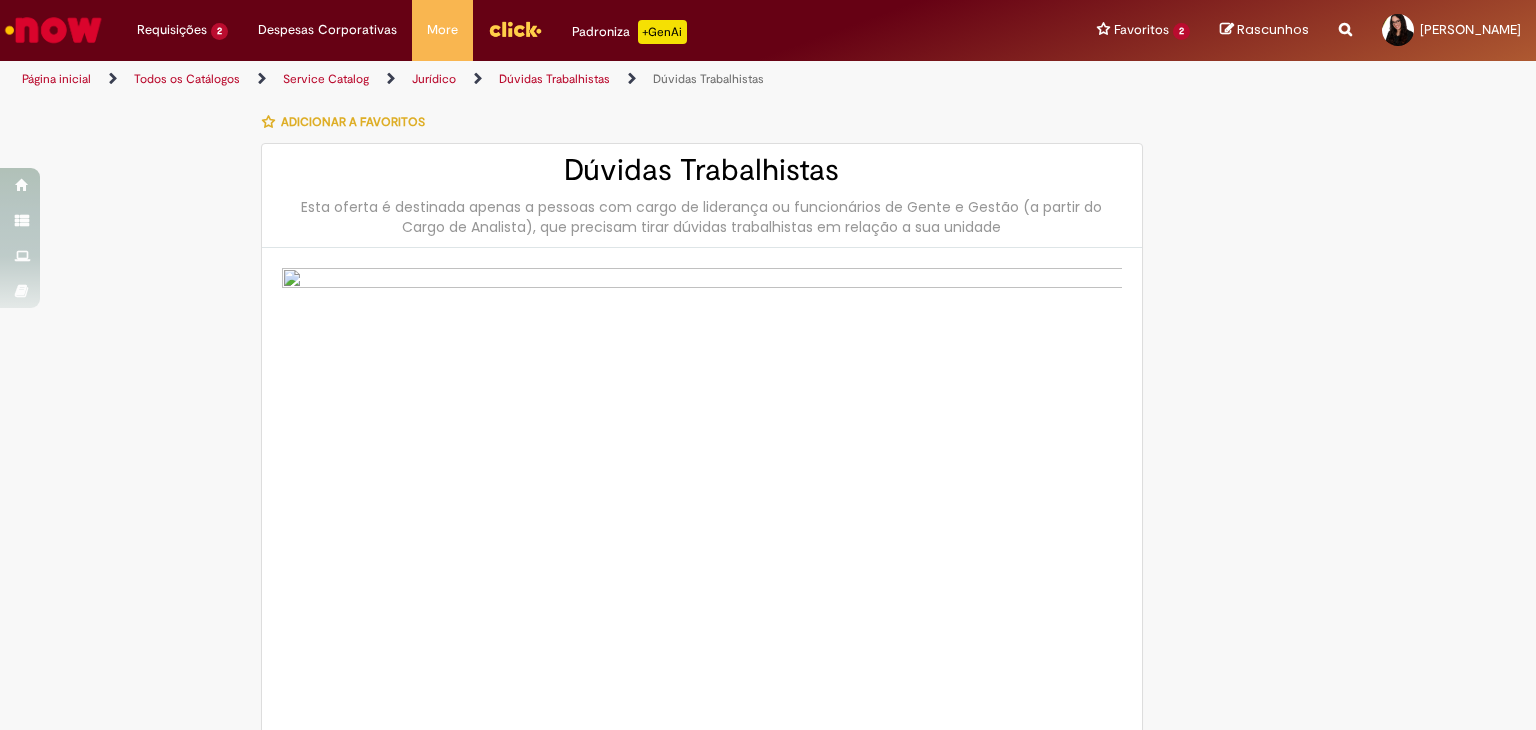 type on "********" 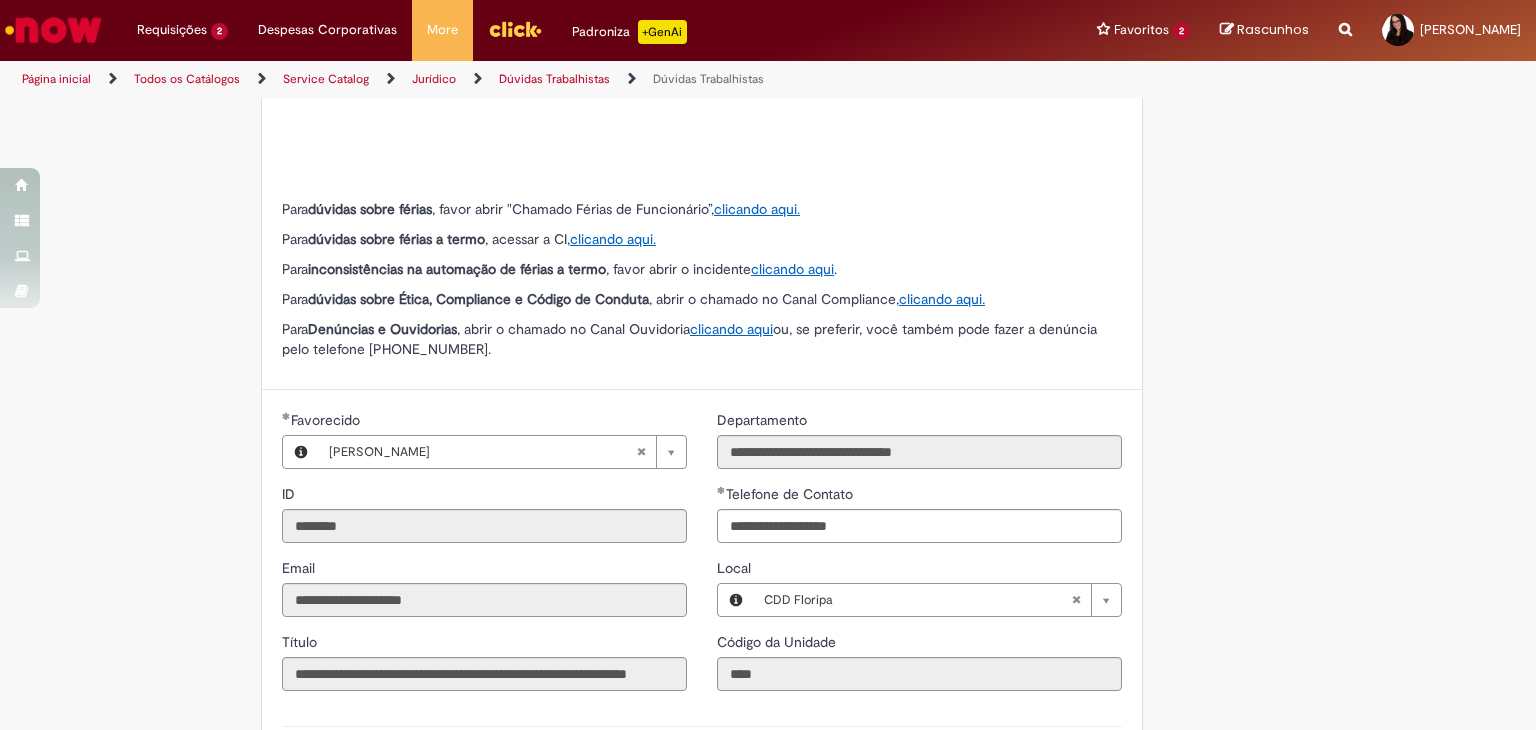 type on "**********" 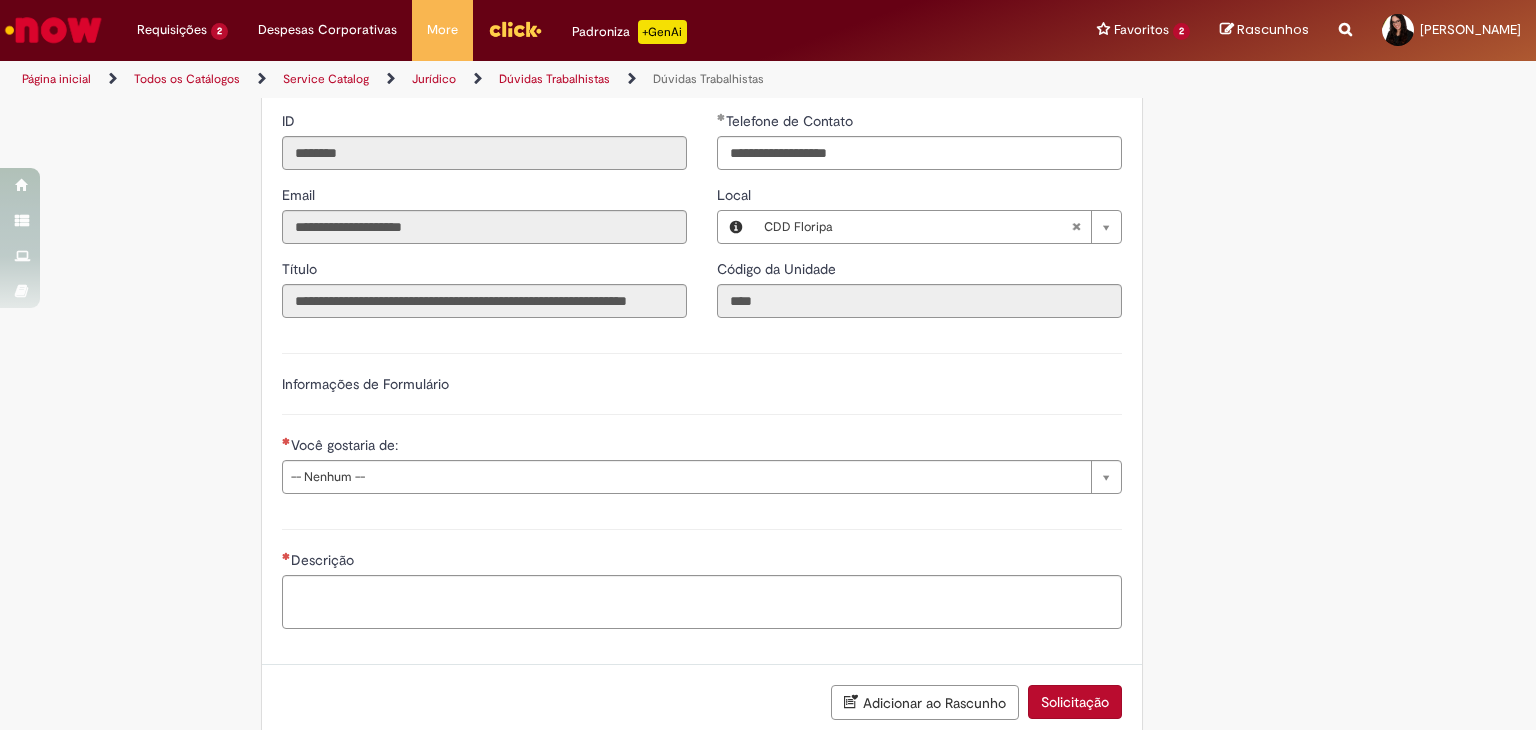 scroll, scrollTop: 1009, scrollLeft: 0, axis: vertical 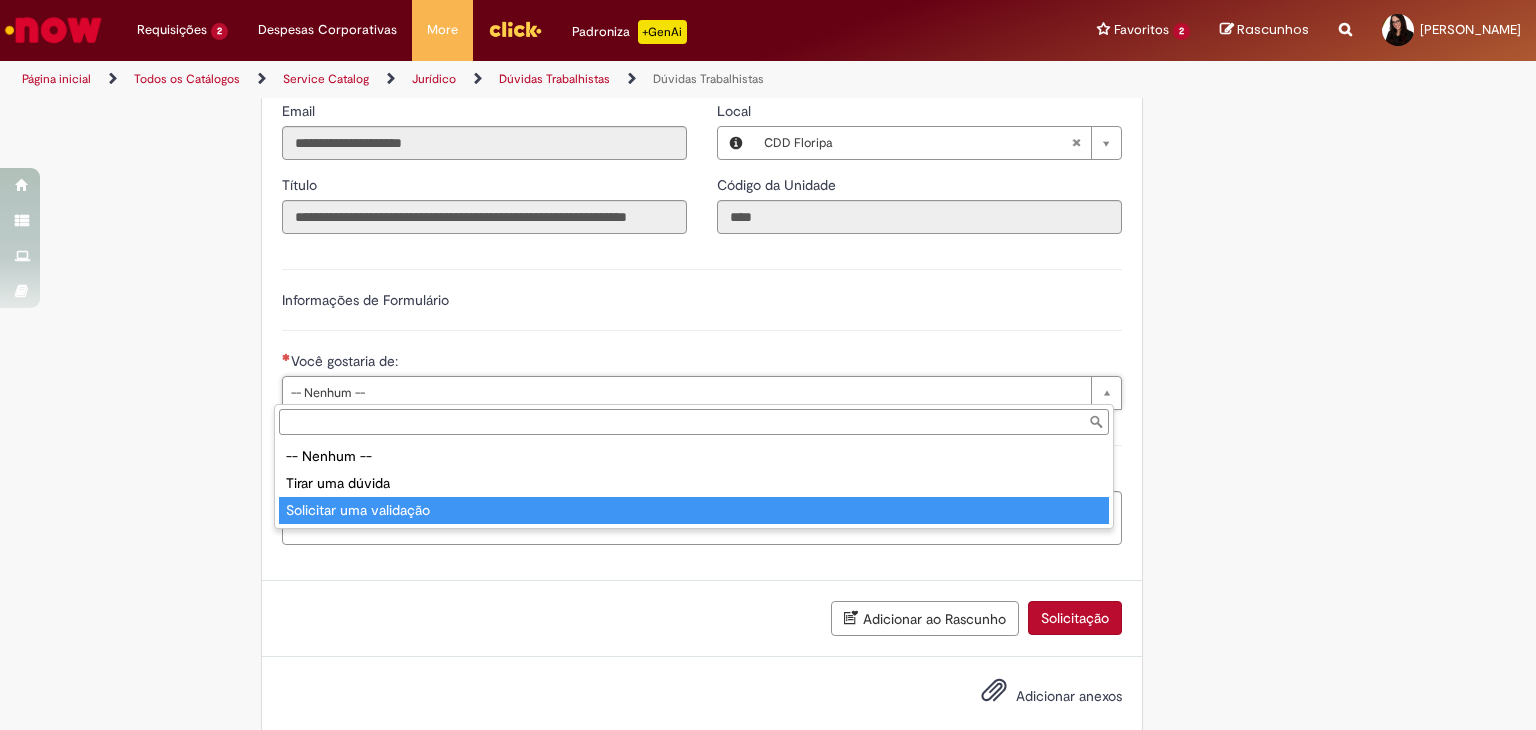 type on "**********" 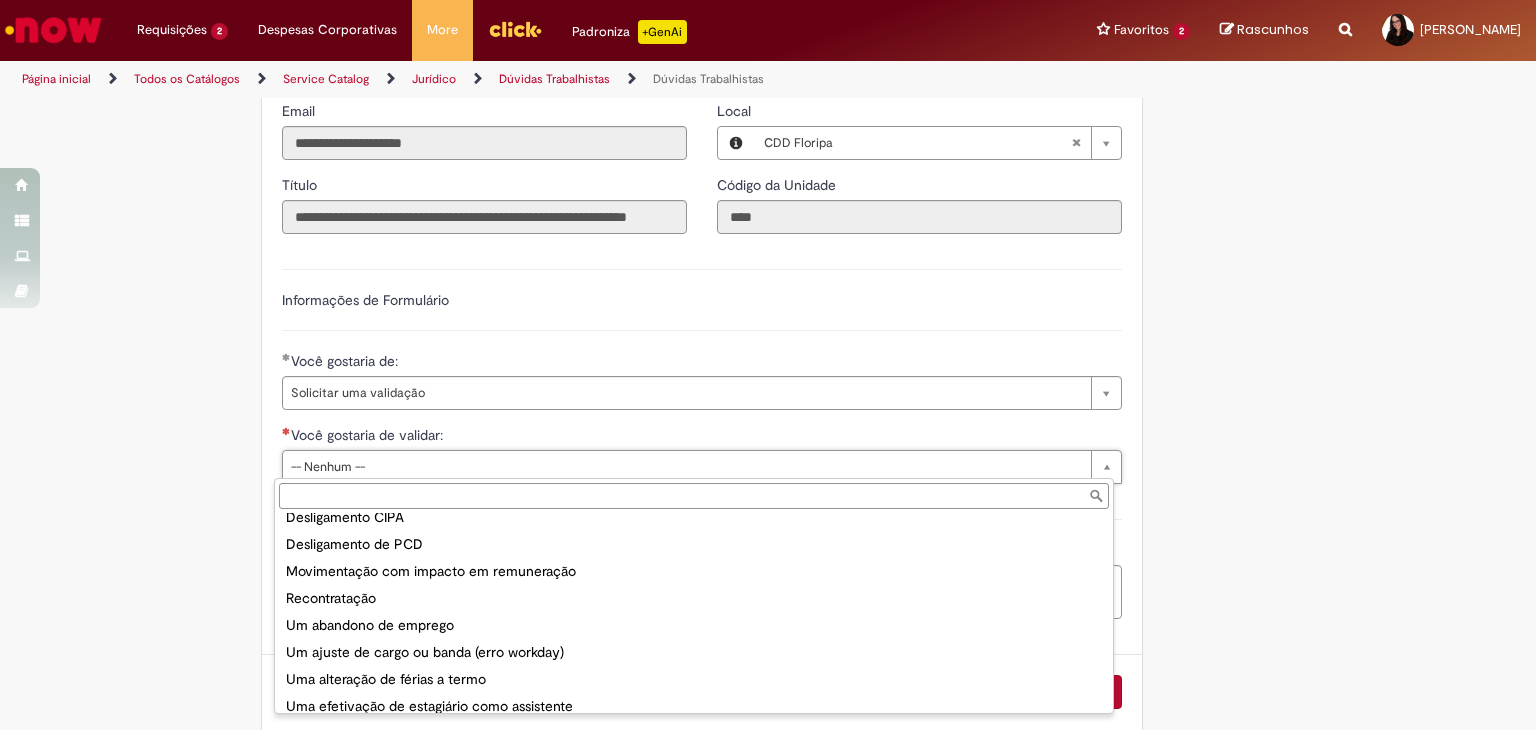 scroll, scrollTop: 78, scrollLeft: 0, axis: vertical 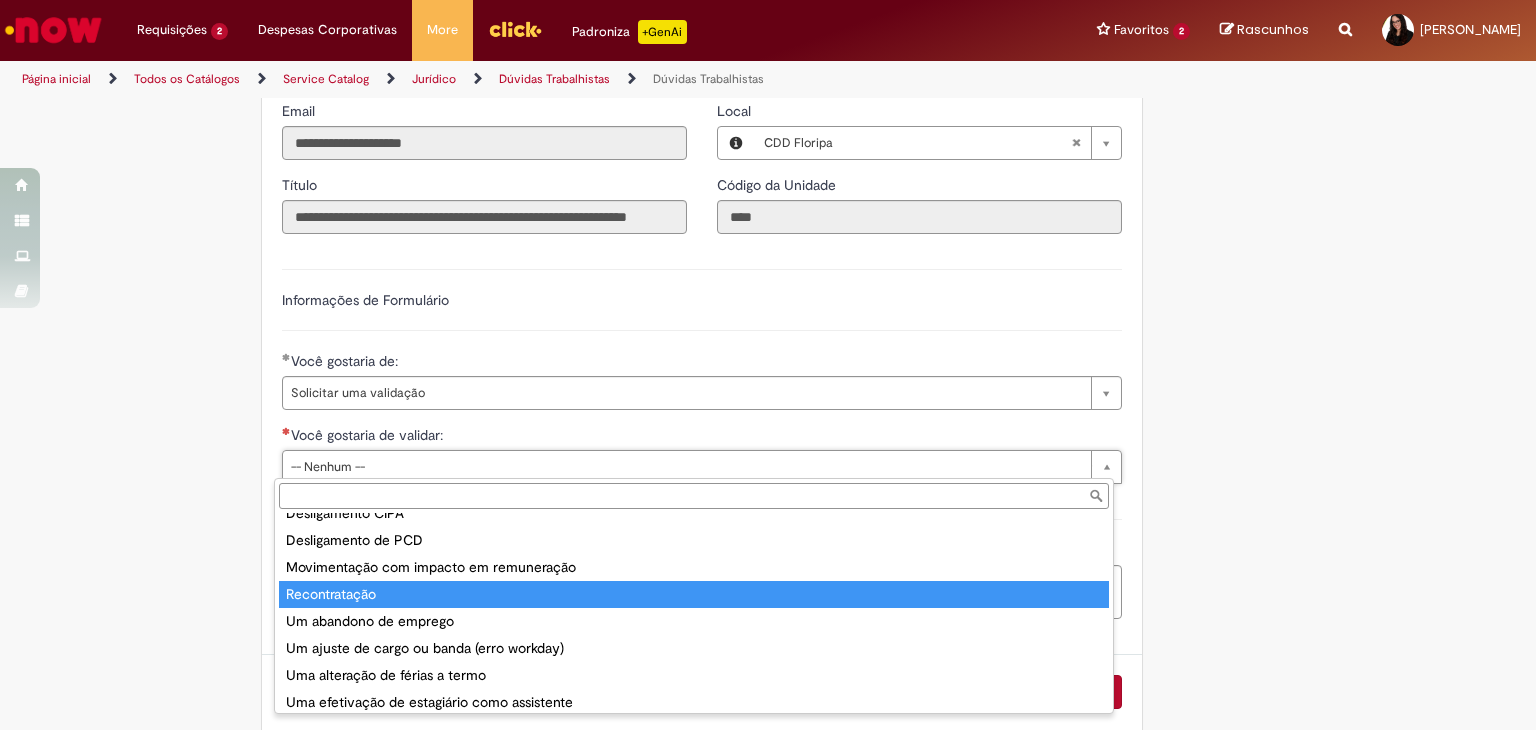 type on "**********" 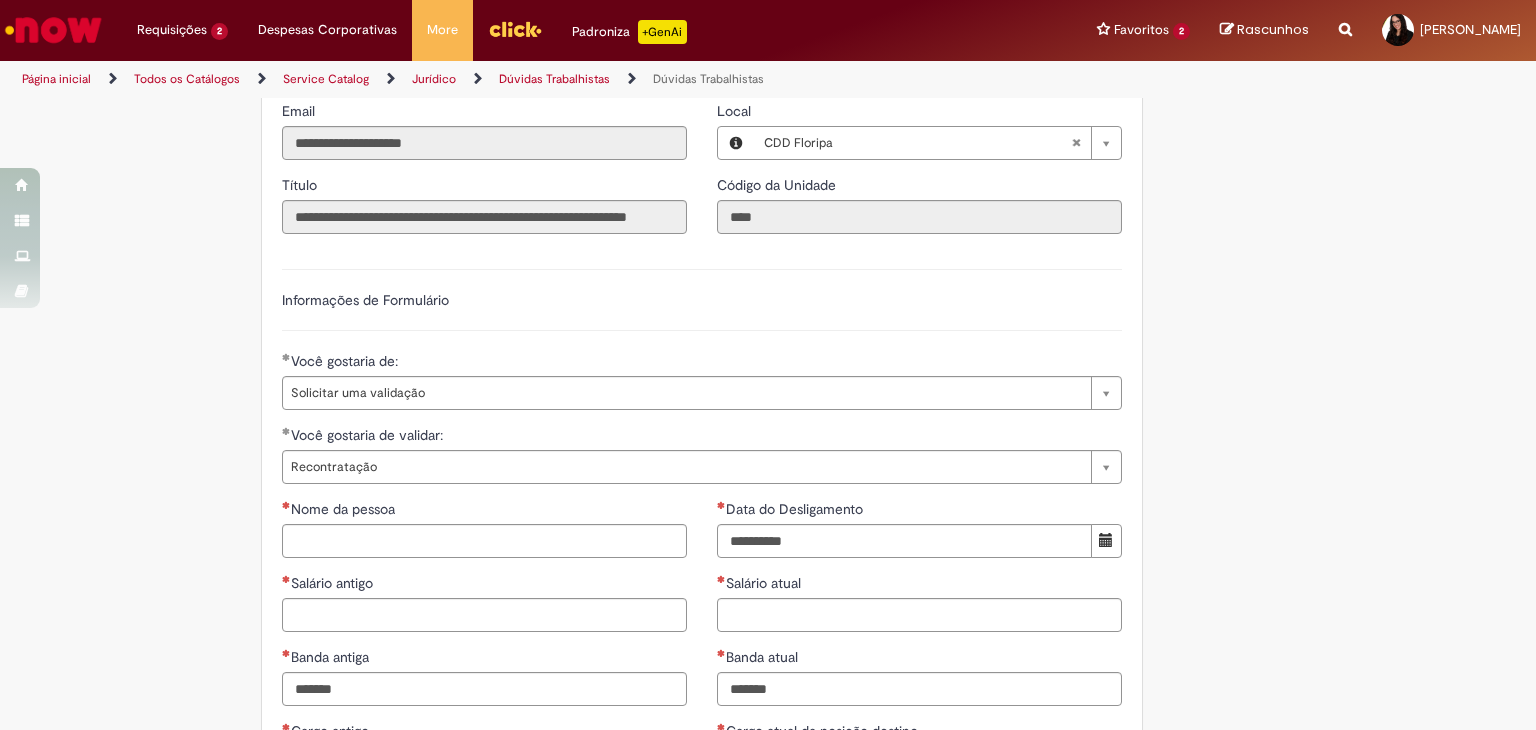 click on "Adicionar a Favoritos
Dúvidas Trabalhistas
Esta oferta é destinada apenas a pessoas com cargo de liderança ou funcionários de Gente e Gestão (a partir do Cargo de Analista), que precisam tirar dúvidas trabalhistas em relação a sua unidade
Para  dúvidas sobre férias , favor abrir "Chamado Férias de Funcionário”,  clicando aqui.
Para  dúvidas sobre férias a termo , acessar a CI,  clicando aqui.
Para  inconsistências na automação de férias a termo , favor abrir o incidente  clicando aqui .
Para  dúvidas sobre Ética, Compliance e Código de Conduta , abrir o chamado no Canal Compliance,  clicando aqui.
Para  Denúncias e Ouvidorias , abrir o chamado no Canal Ouvidoria  clicando aqui  ou, se preferir, você também pode fazer a denúncia pelo telefone [PHONE_NUMBER].
Country Code ** Favorecido" at bounding box center [768, 150] 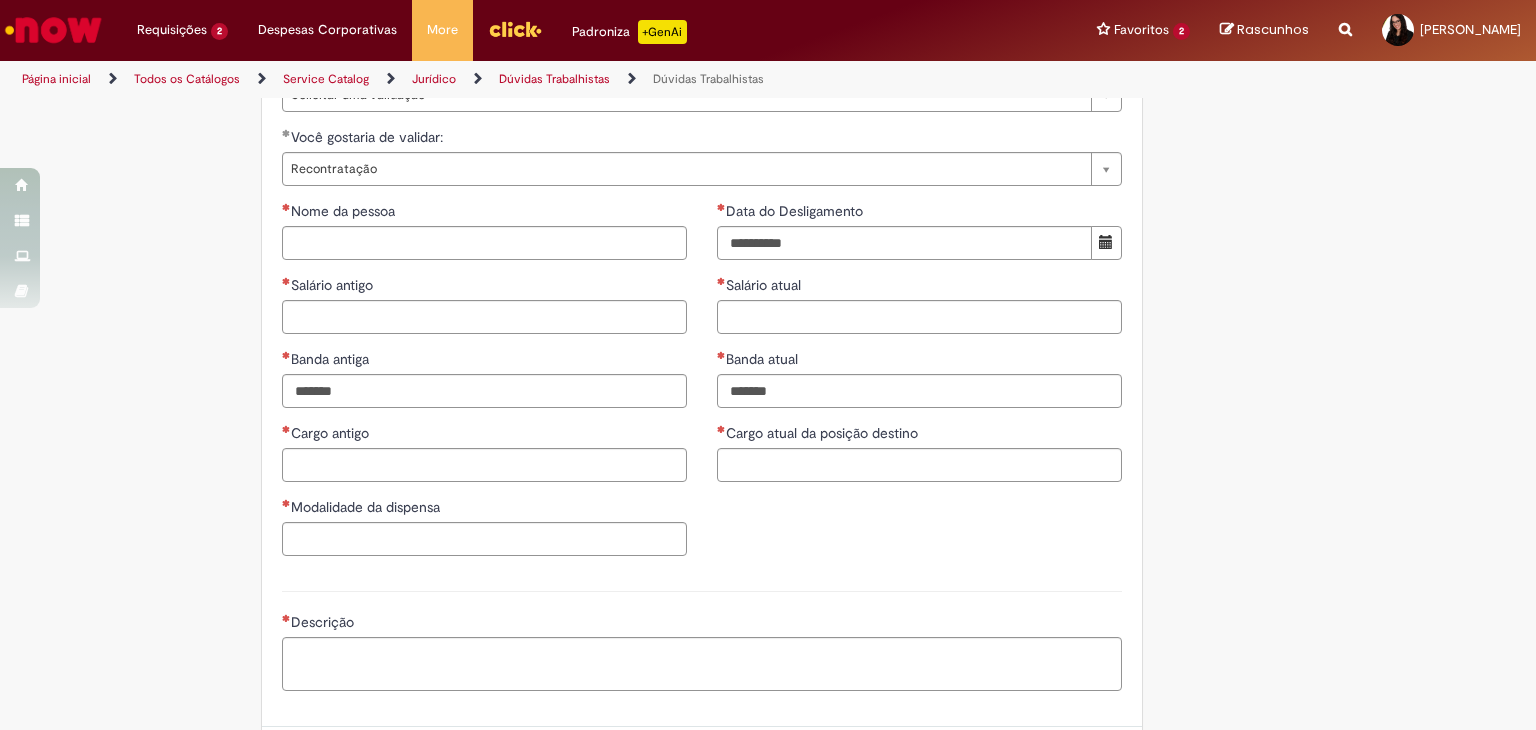 scroll, scrollTop: 1267, scrollLeft: 0, axis: vertical 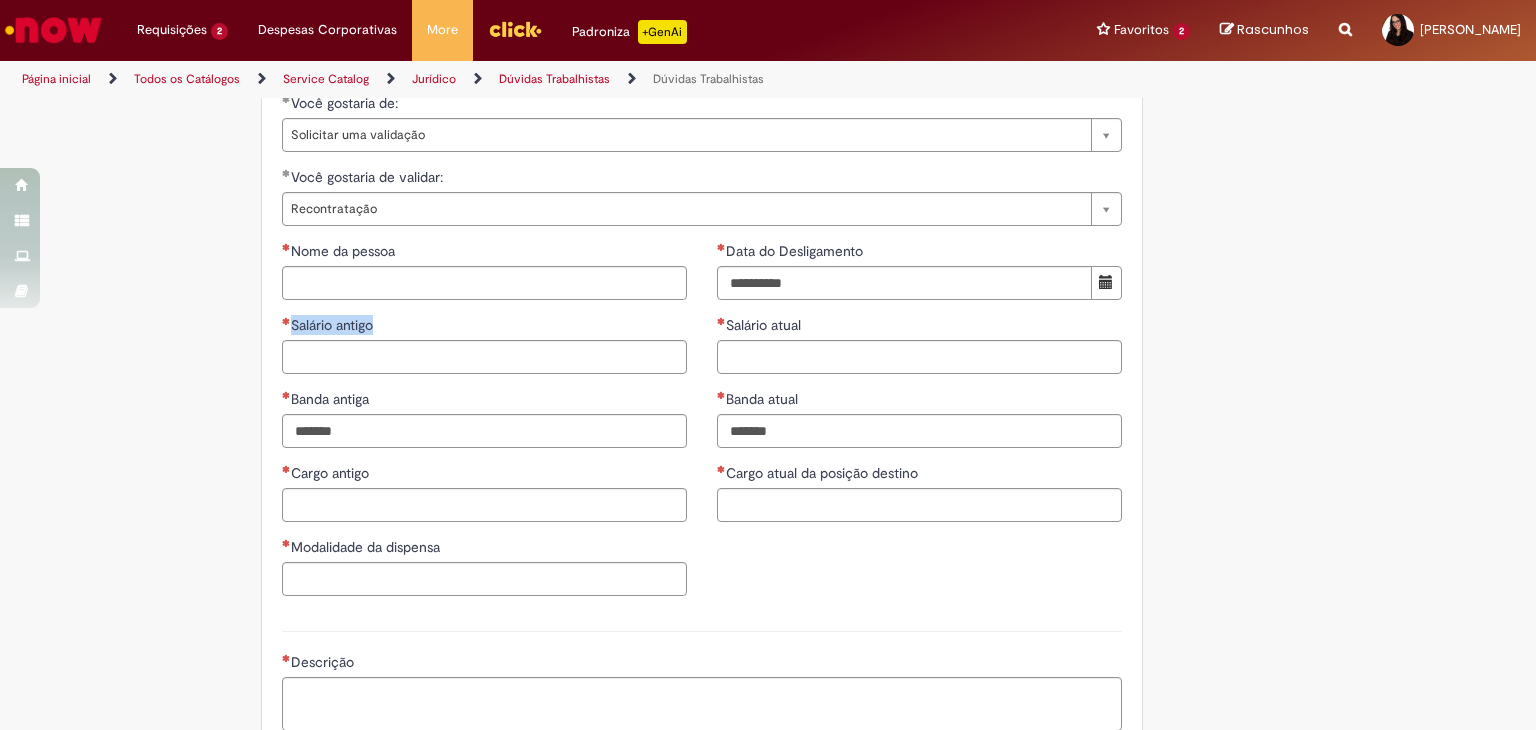 drag, startPoint x: 376, startPoint y: 322, endPoint x: 228, endPoint y: 321, distance: 148.00337 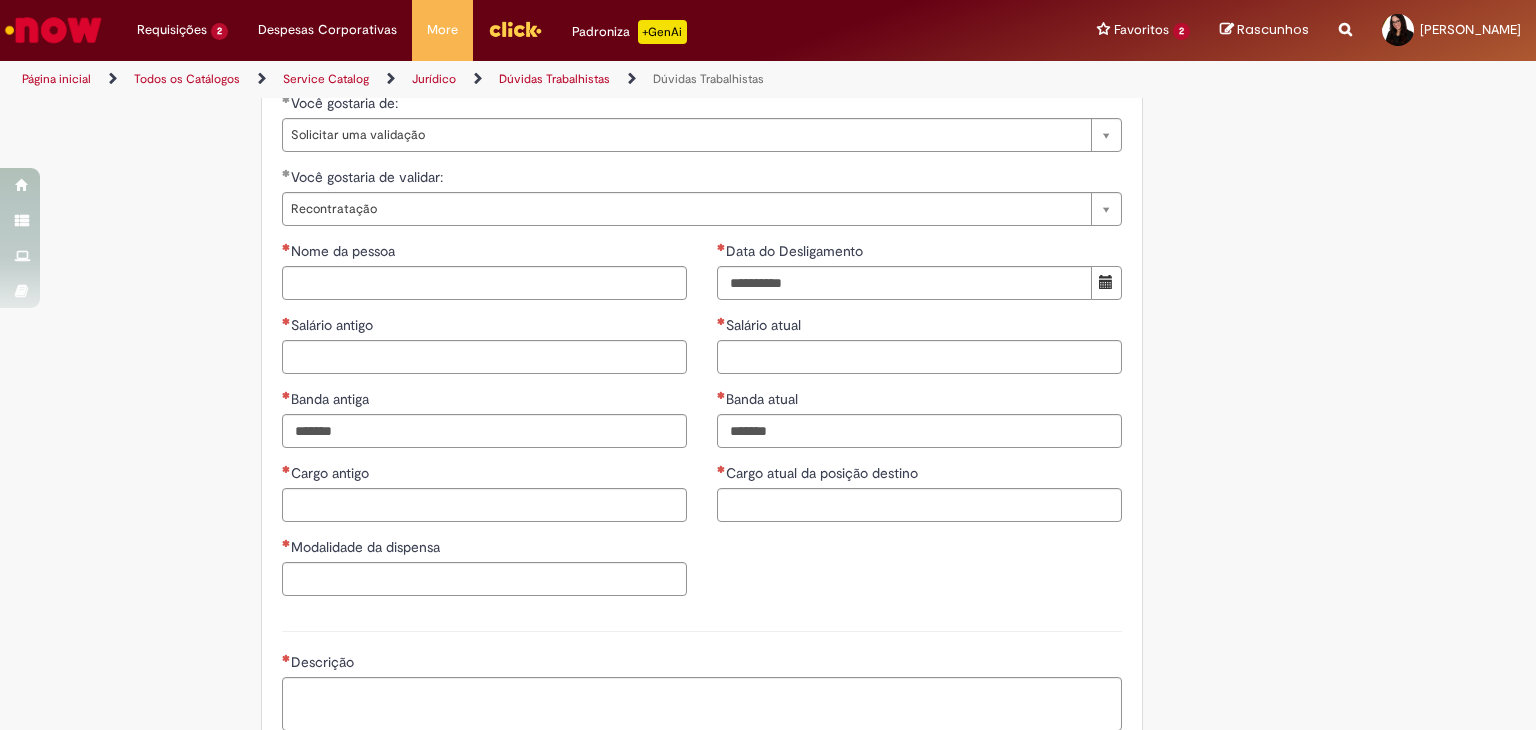 click on "Salário atual" at bounding box center [919, 327] 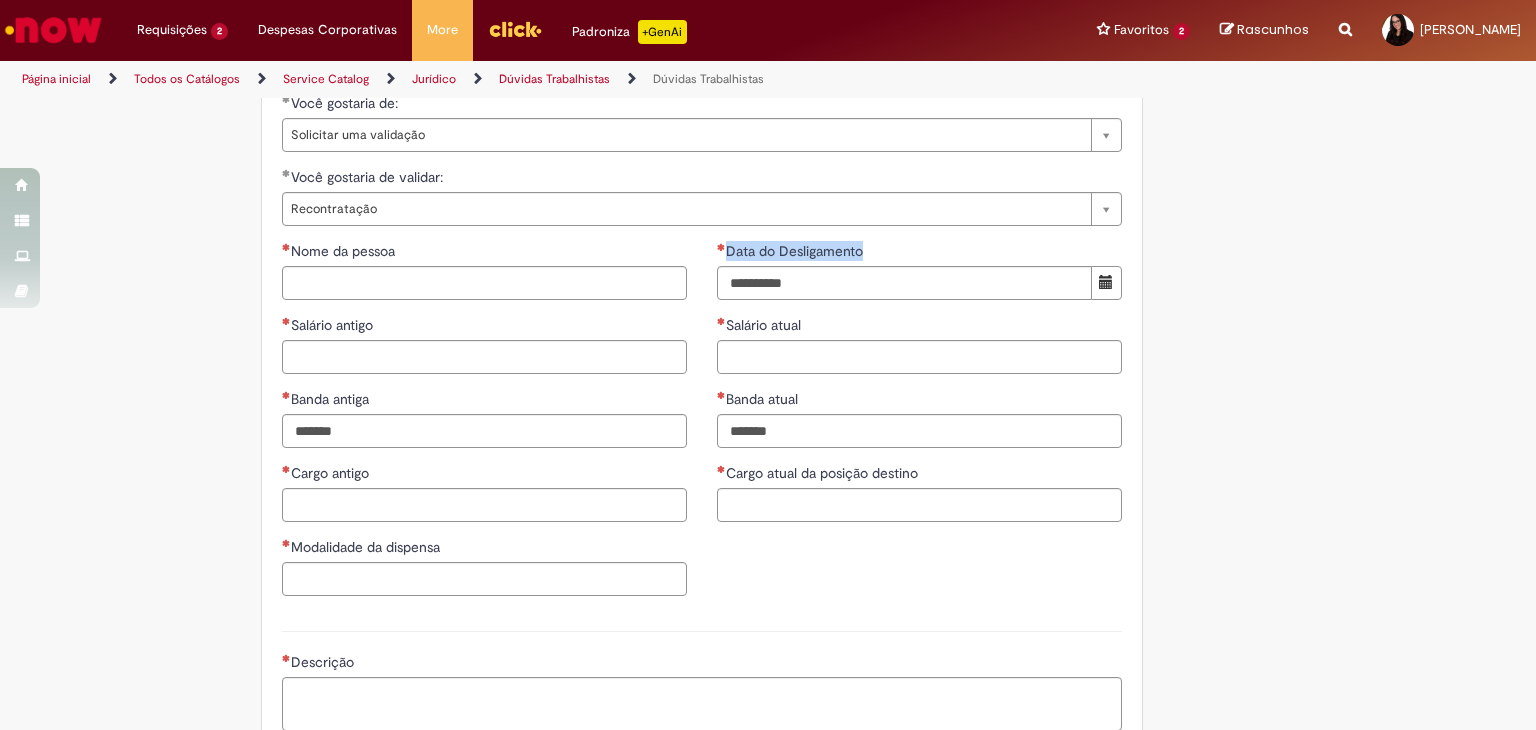 drag, startPoint x: 856, startPoint y: 244, endPoint x: 716, endPoint y: 246, distance: 140.01428 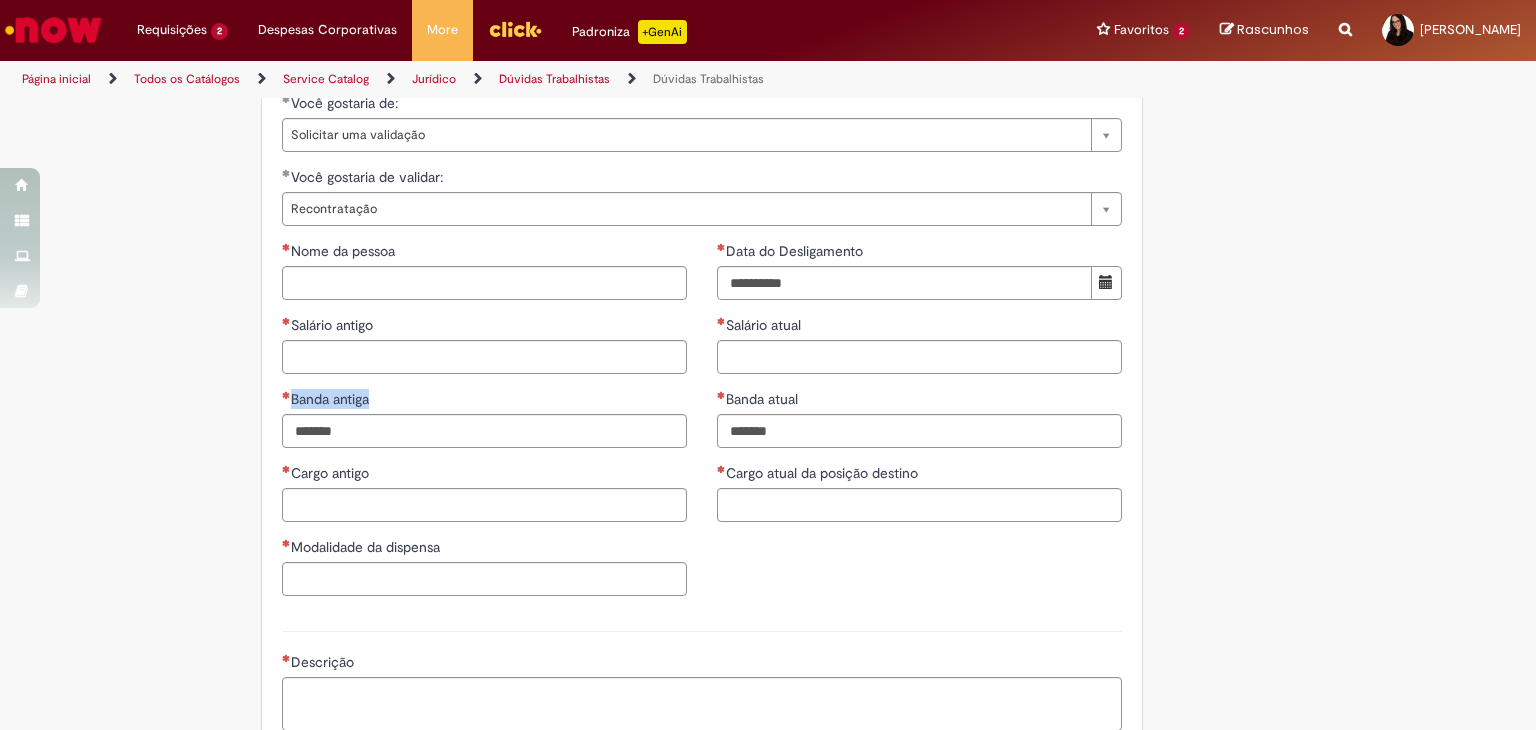 drag, startPoint x: 388, startPoint y: 395, endPoint x: 272, endPoint y: 383, distance: 116.61904 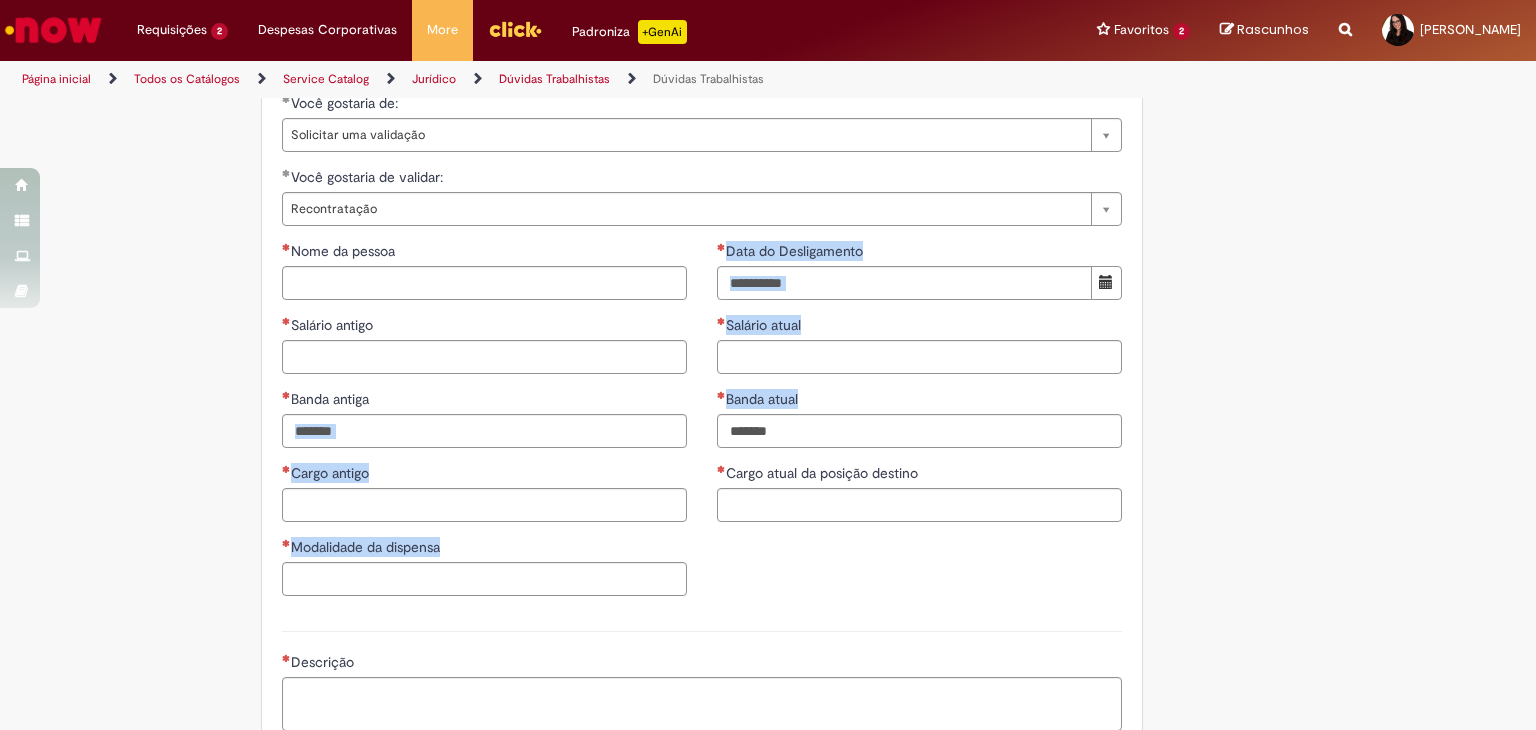 drag, startPoint x: 816, startPoint y: 392, endPoint x: 682, endPoint y: 389, distance: 134.03358 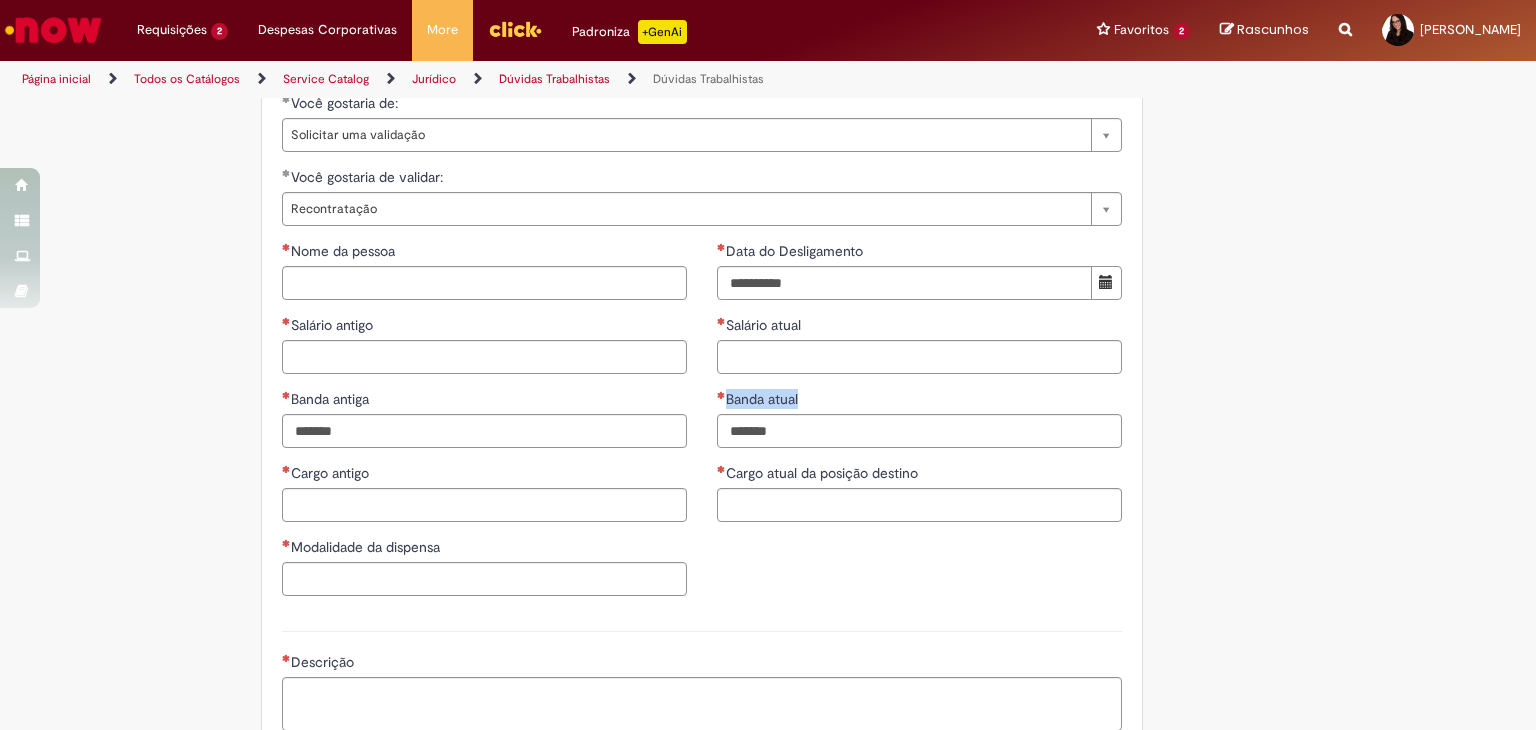 drag, startPoint x: 716, startPoint y: 397, endPoint x: 833, endPoint y: 407, distance: 117.426575 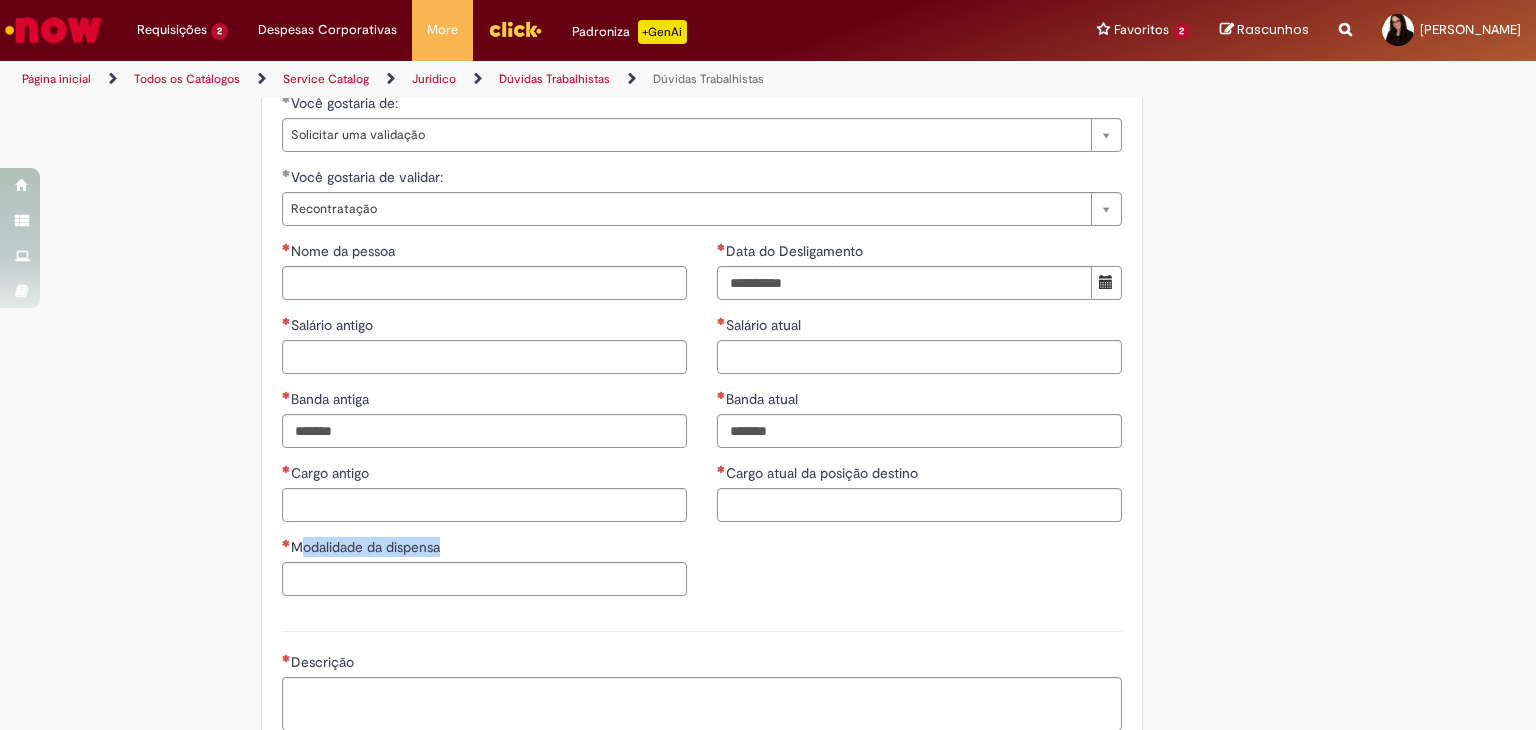 drag, startPoint x: 451, startPoint y: 539, endPoint x: 295, endPoint y: 537, distance: 156.01282 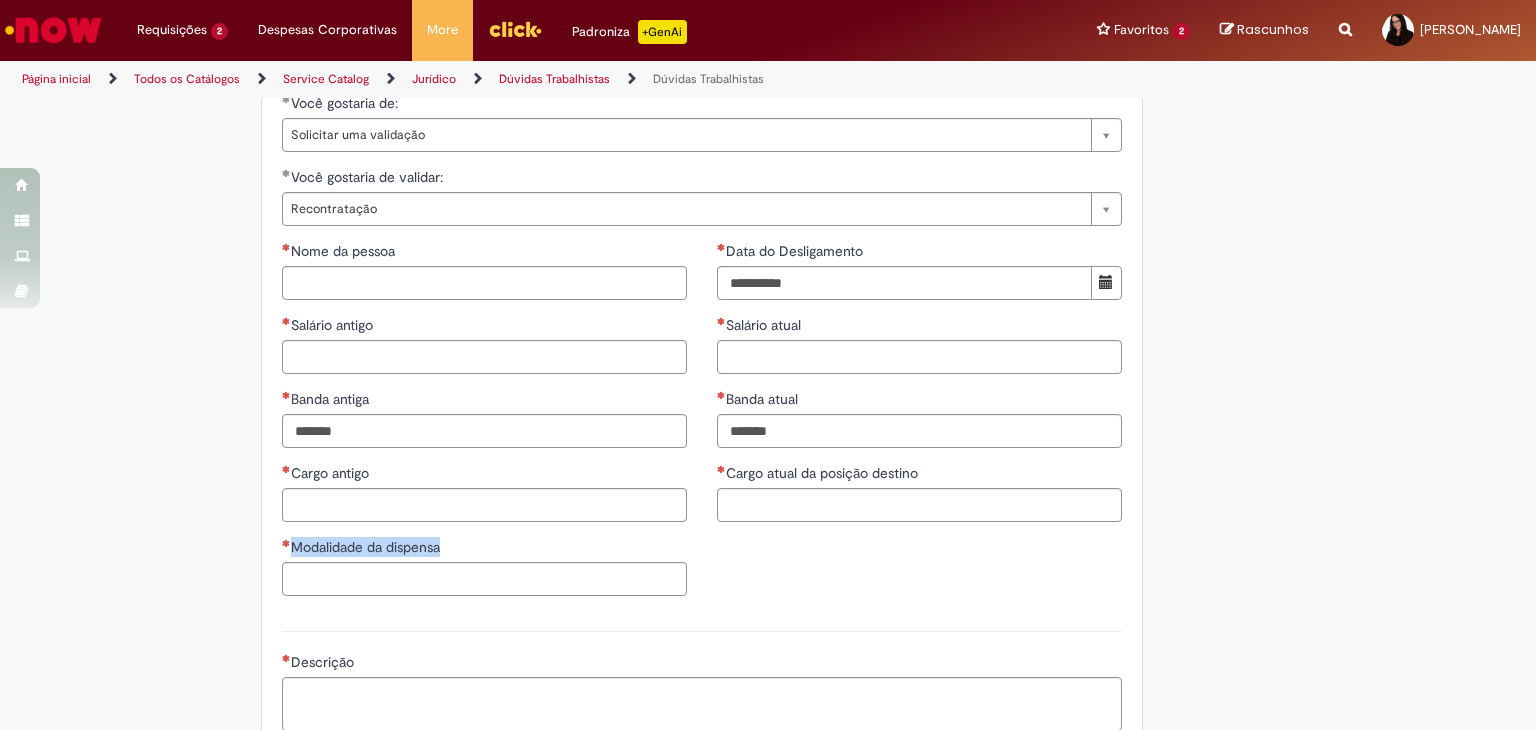 copy on "Modalidade da dispensa" 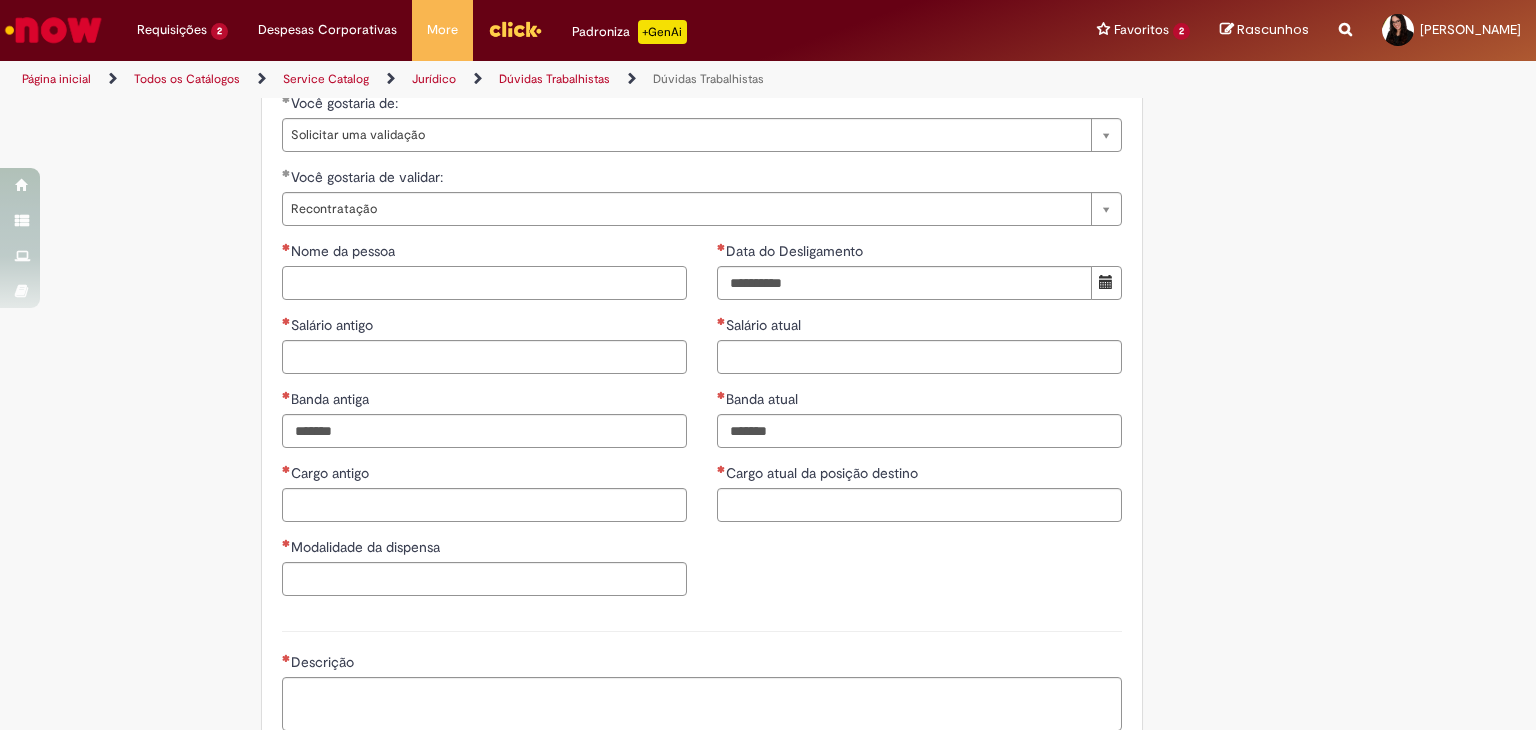 click on "Nome da pessoa" at bounding box center [484, 283] 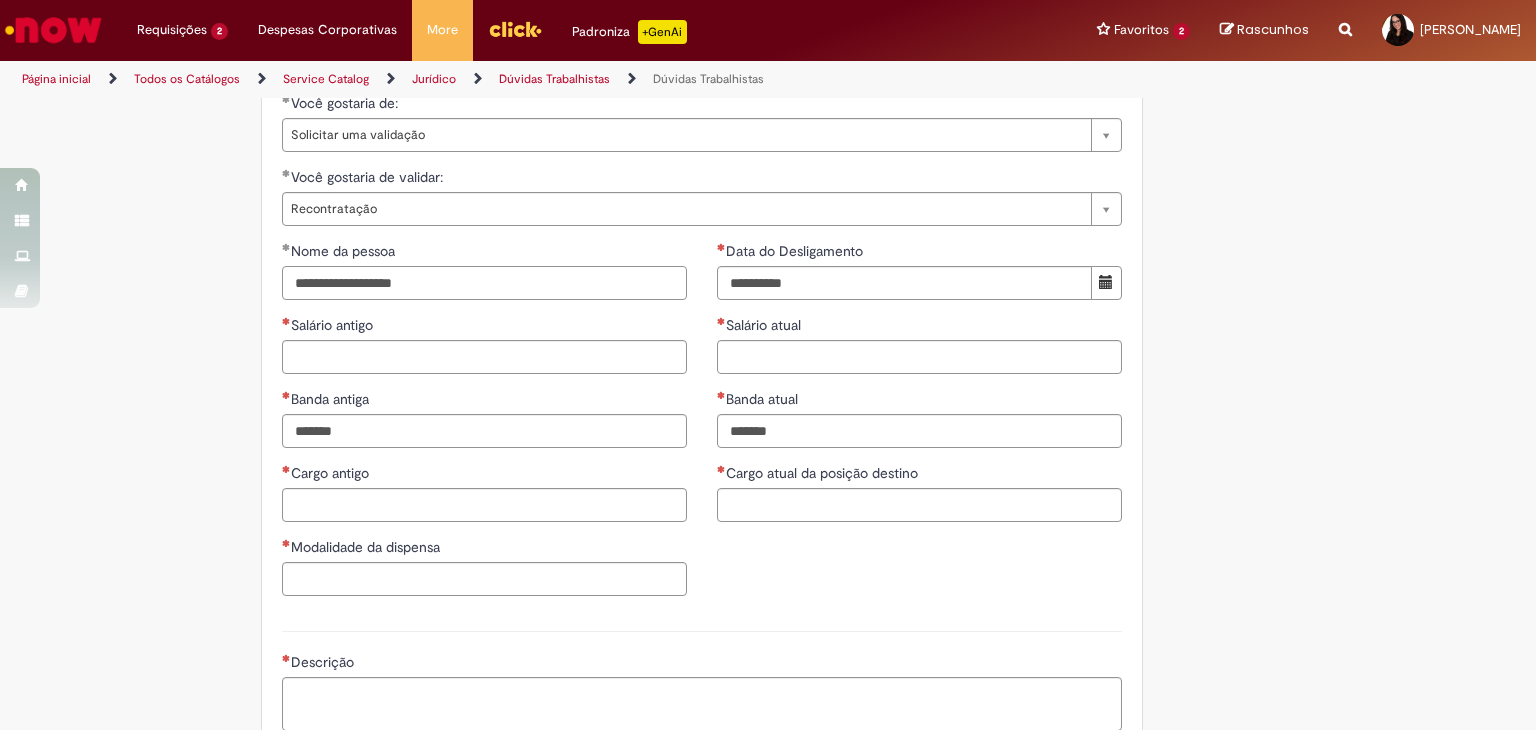 type on "**********" 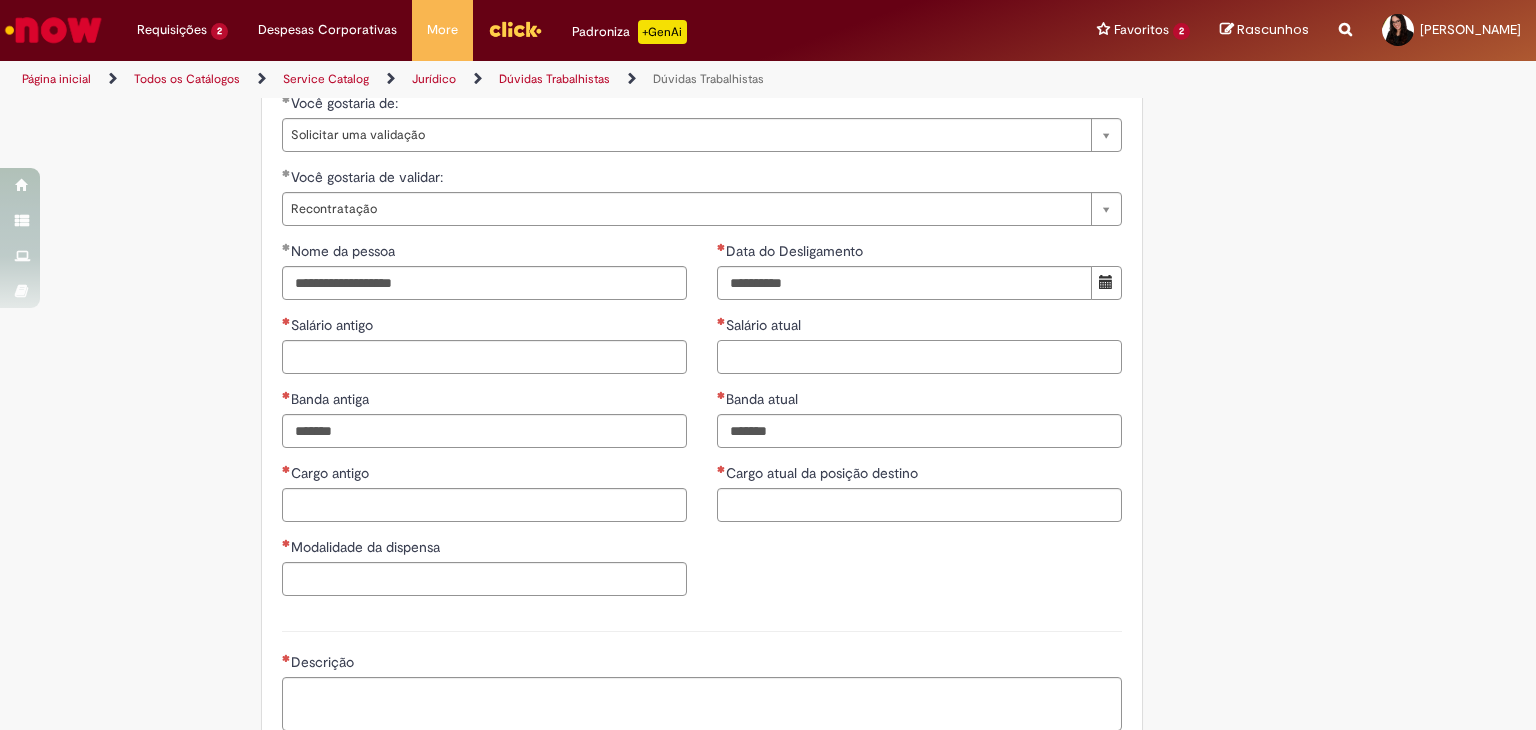 click on "Salário atual" at bounding box center [919, 357] 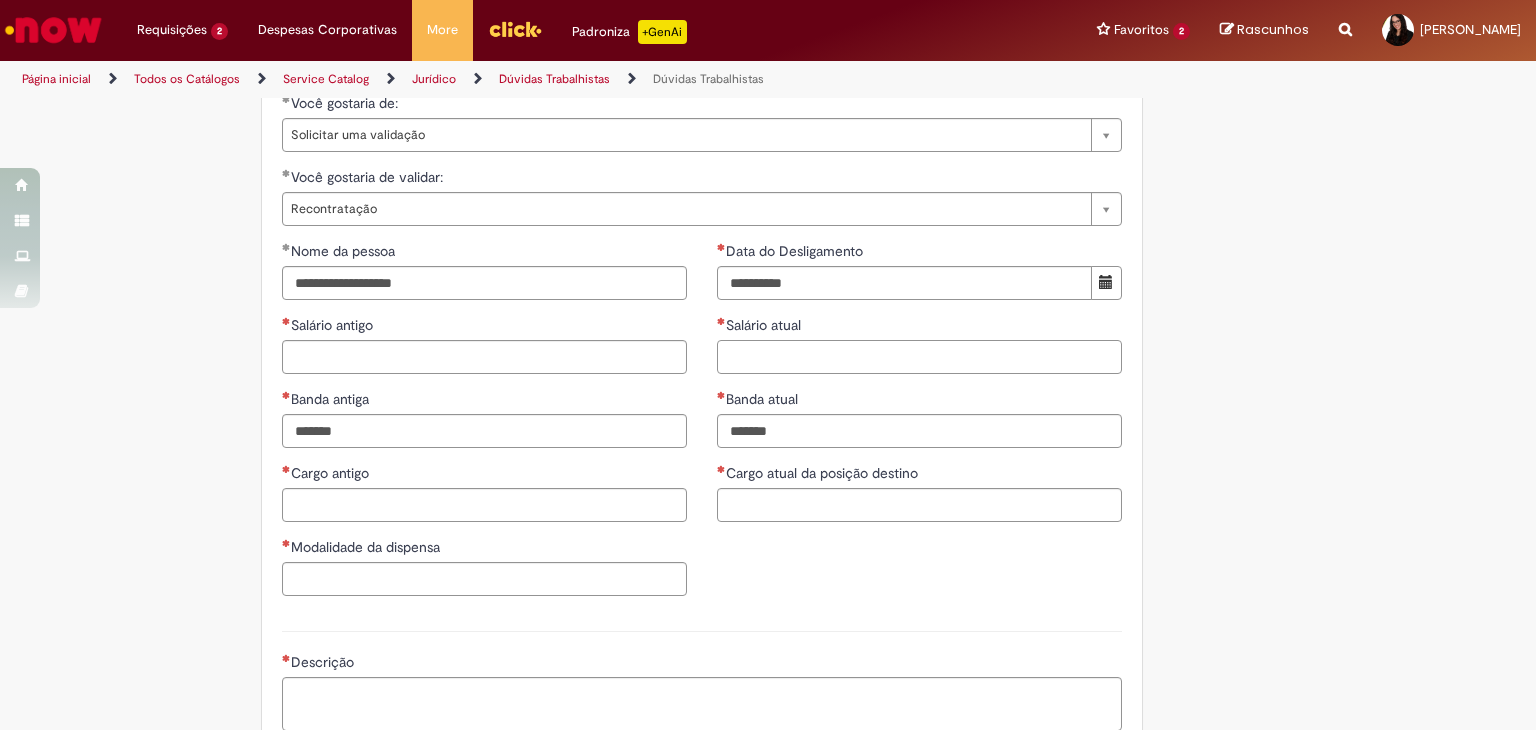 paste on "********" 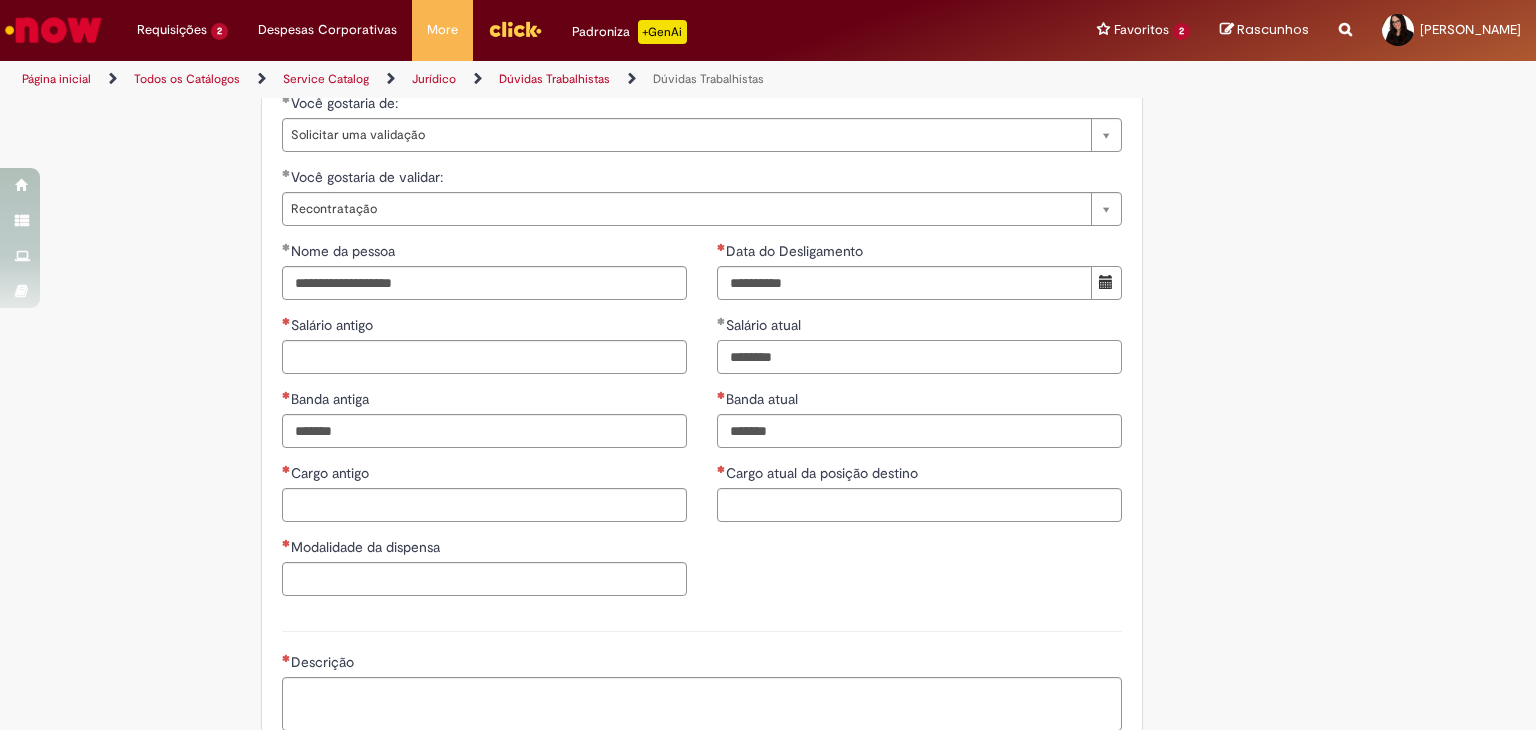 type on "********" 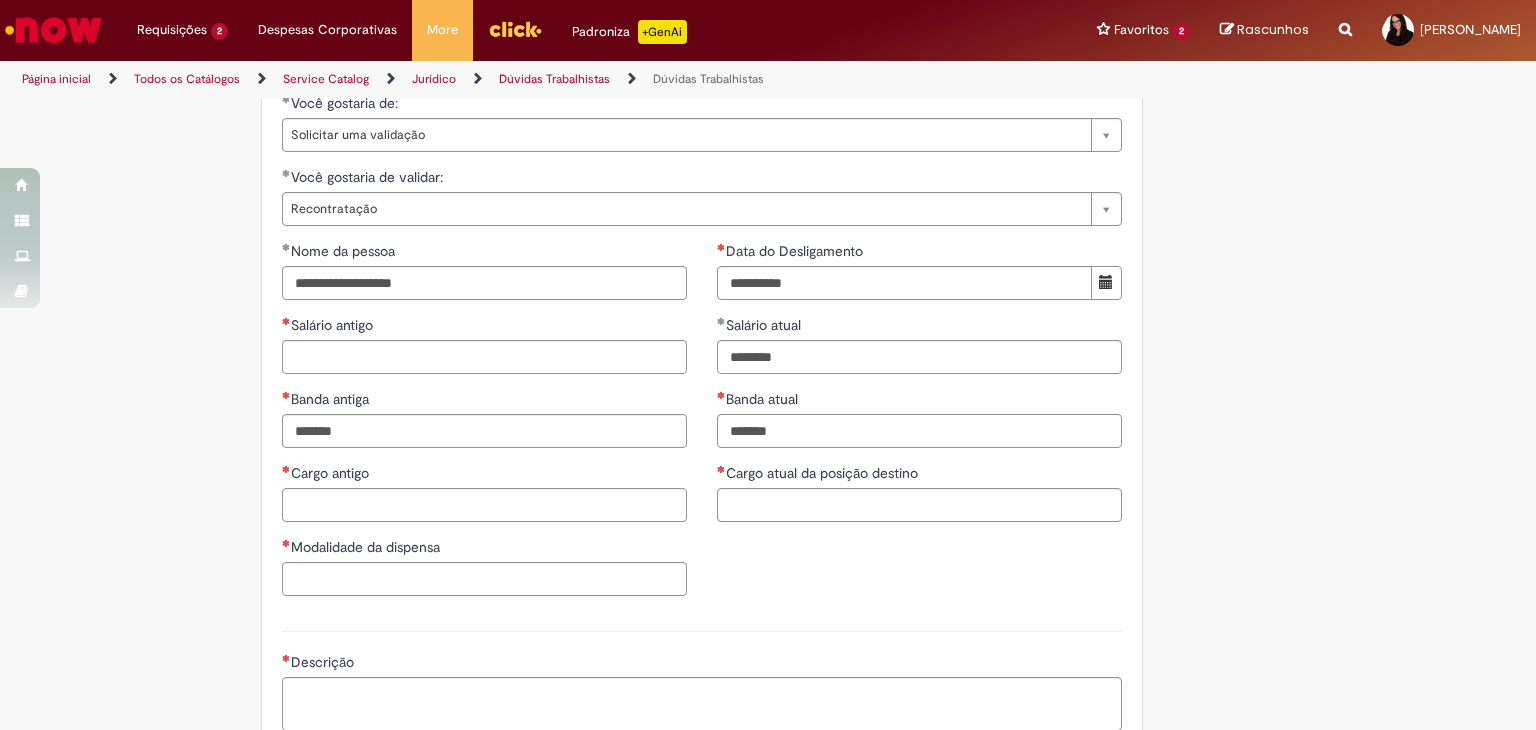 click on "Banda atual" at bounding box center [919, 431] 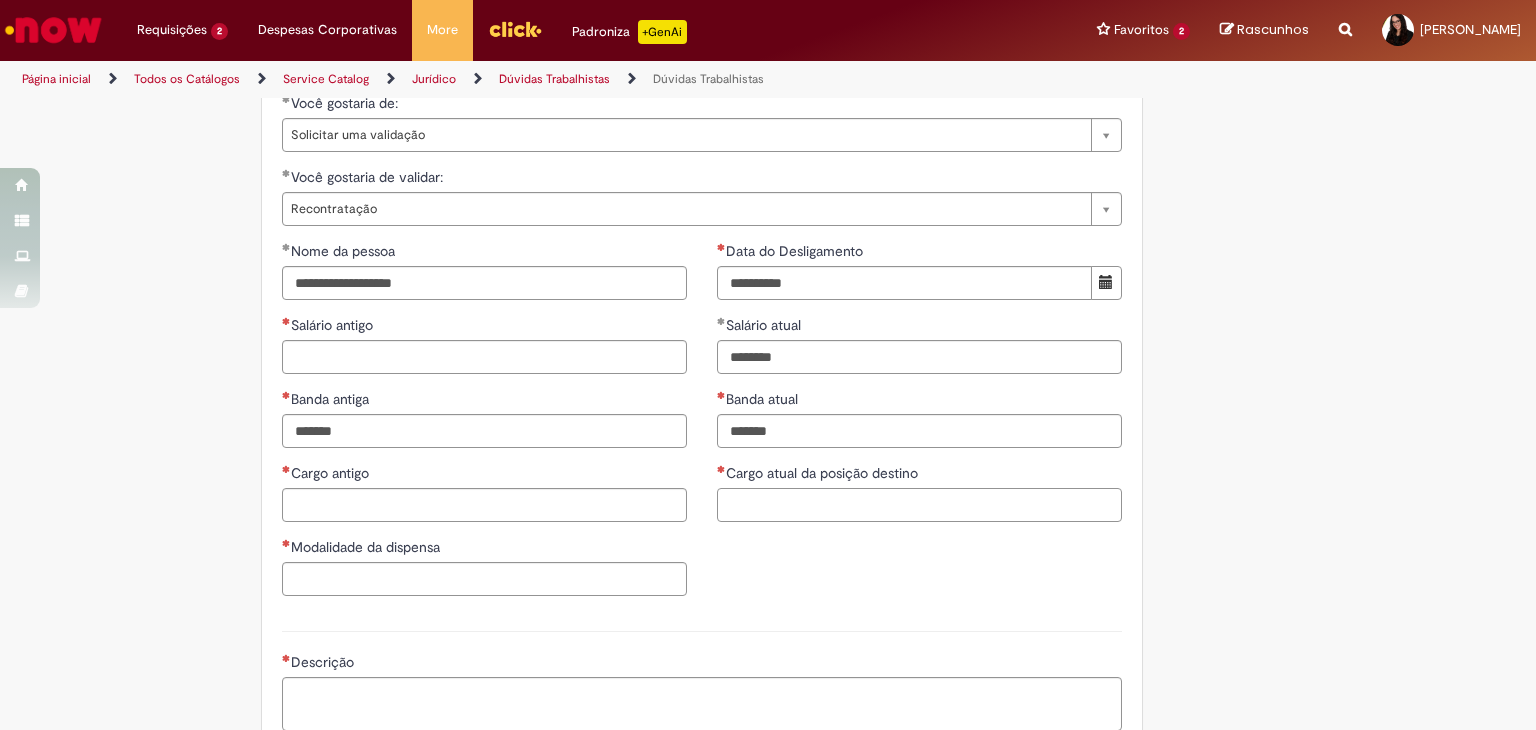click on "Cargo atual da posição destino" at bounding box center [919, 505] 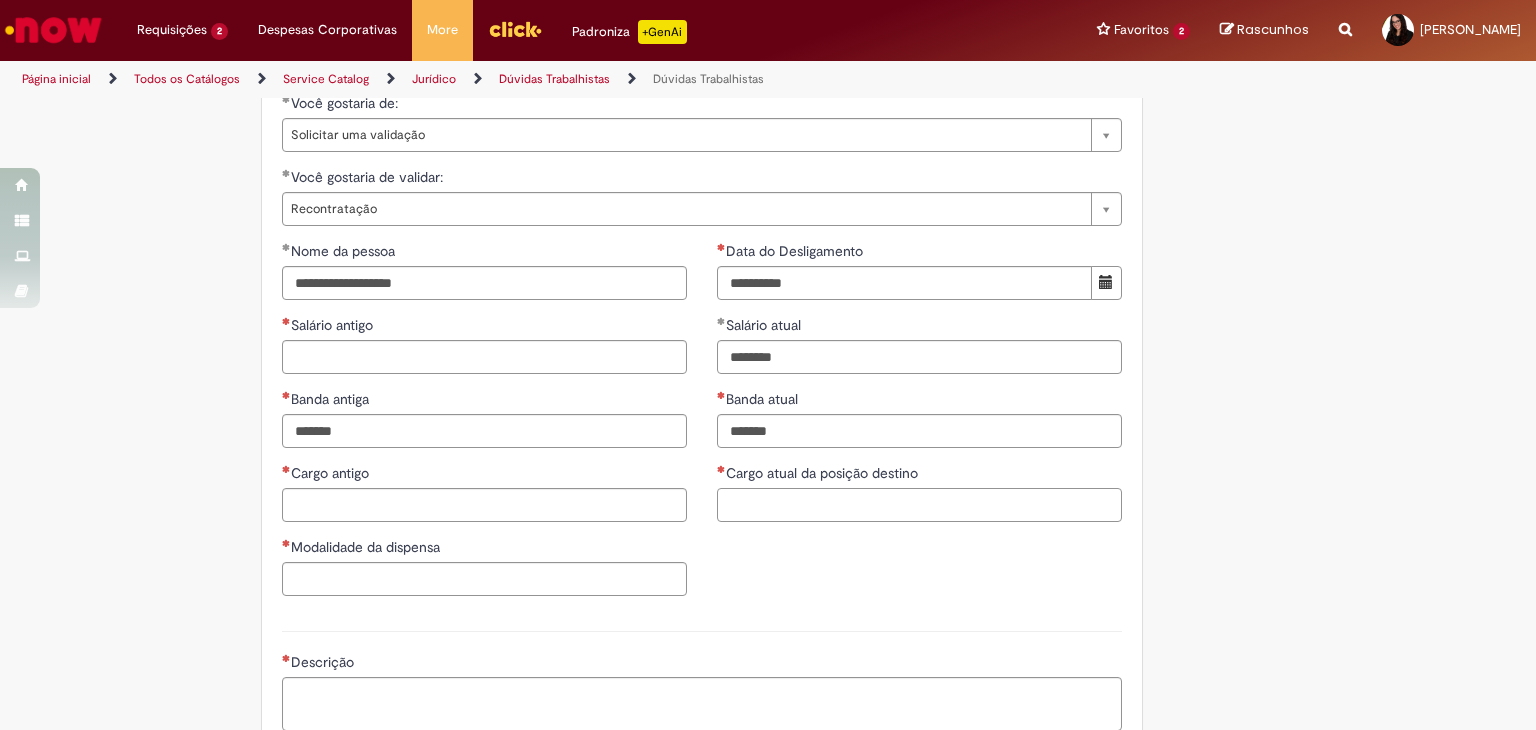 paste on "**********" 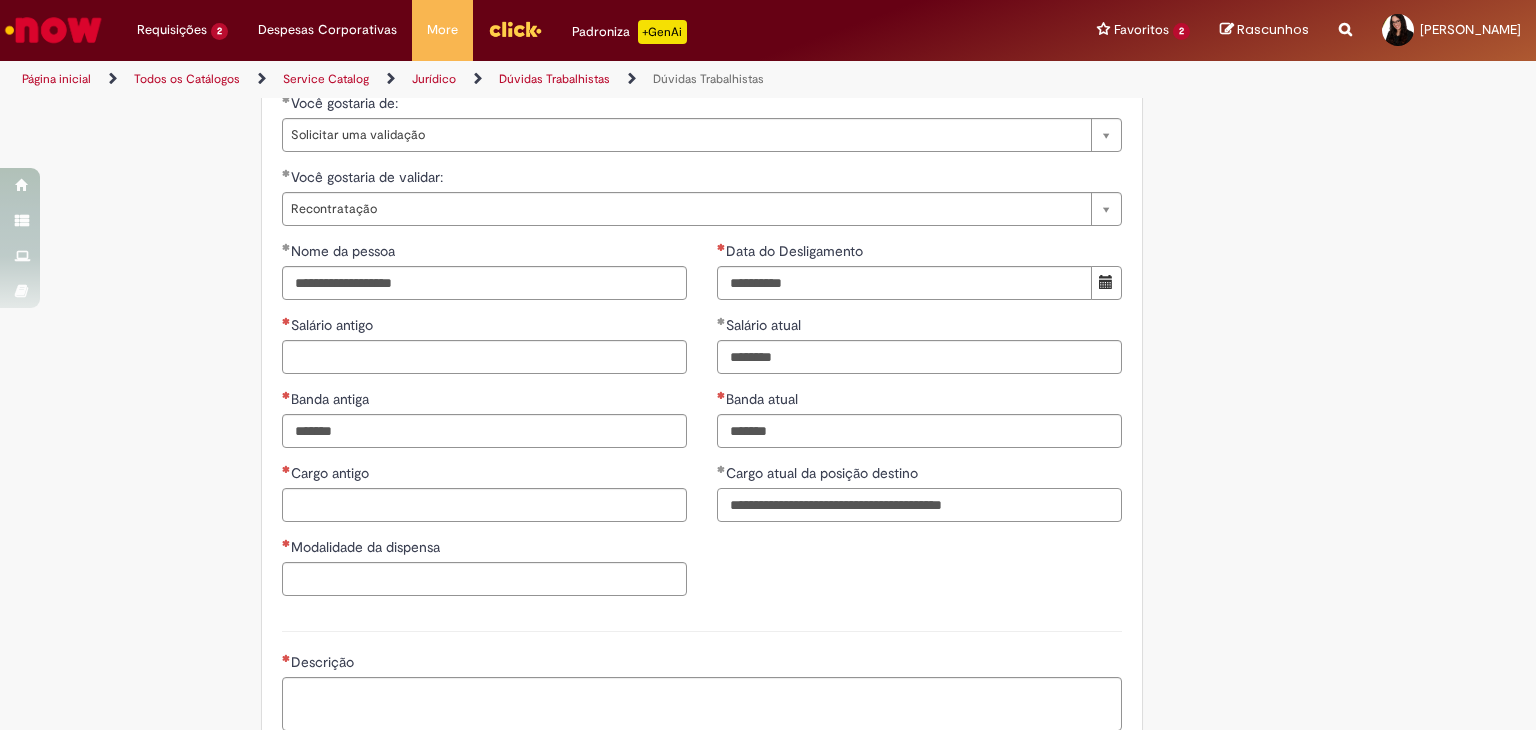 click on "**********" at bounding box center [919, 505] 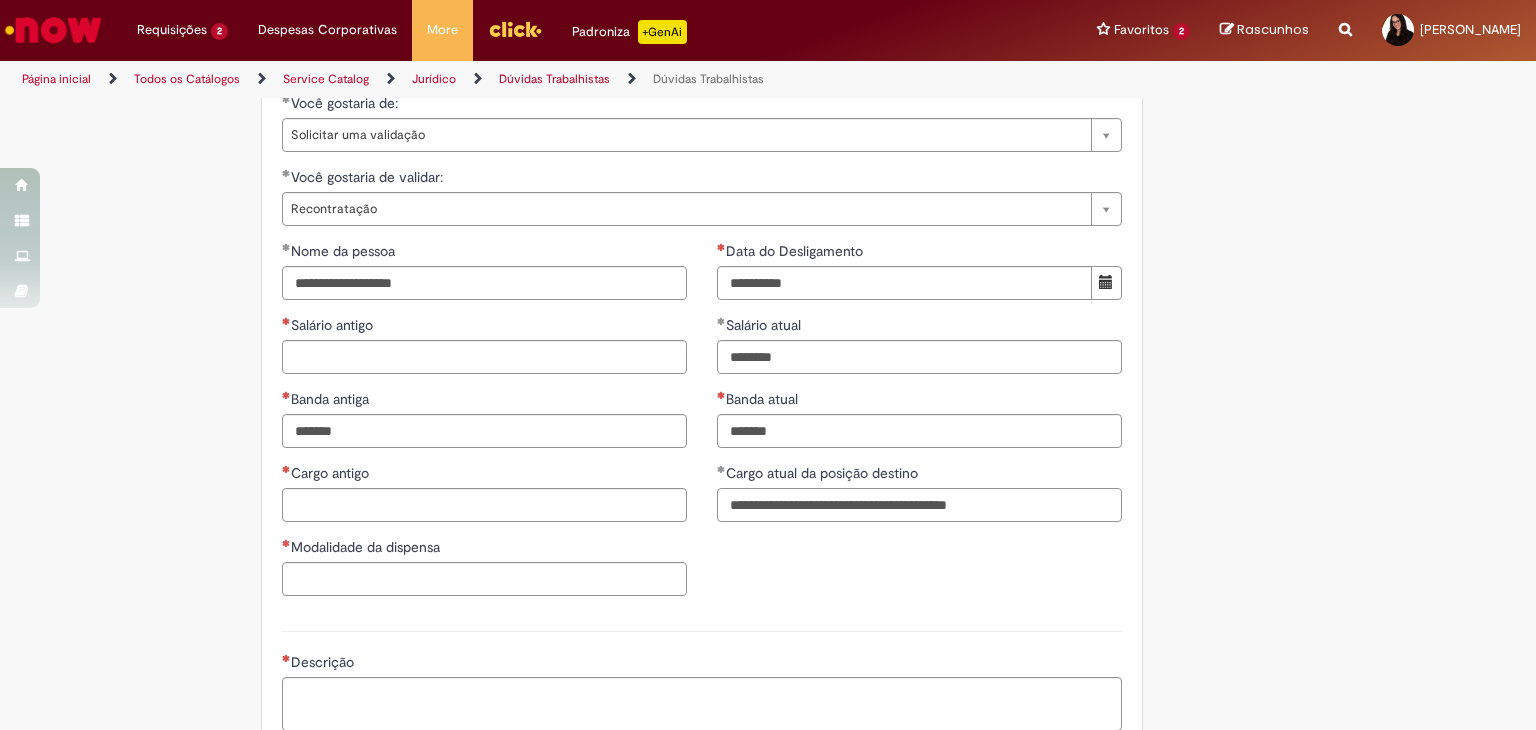 click on "**********" at bounding box center [919, 505] 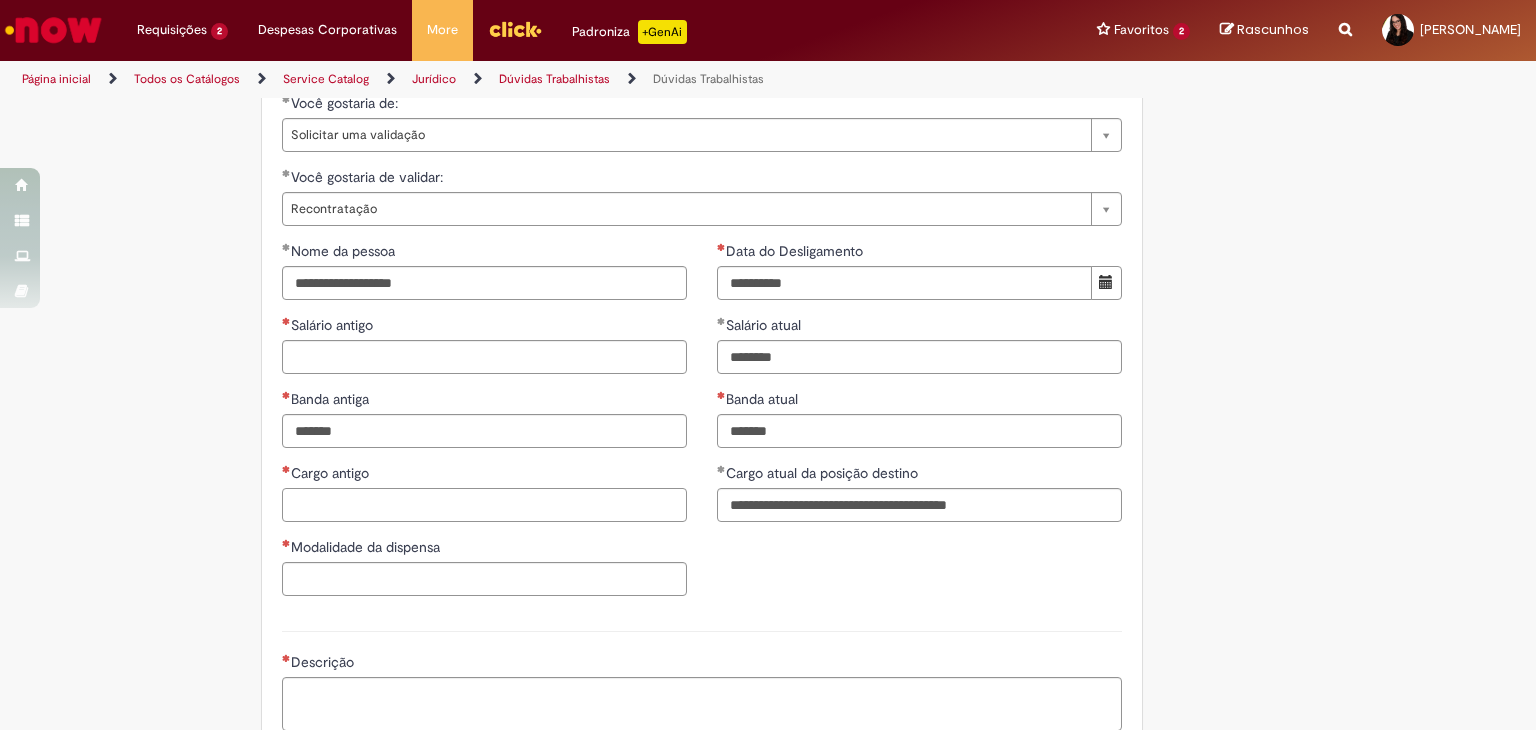 click on "Cargo antigo" at bounding box center (484, 505) 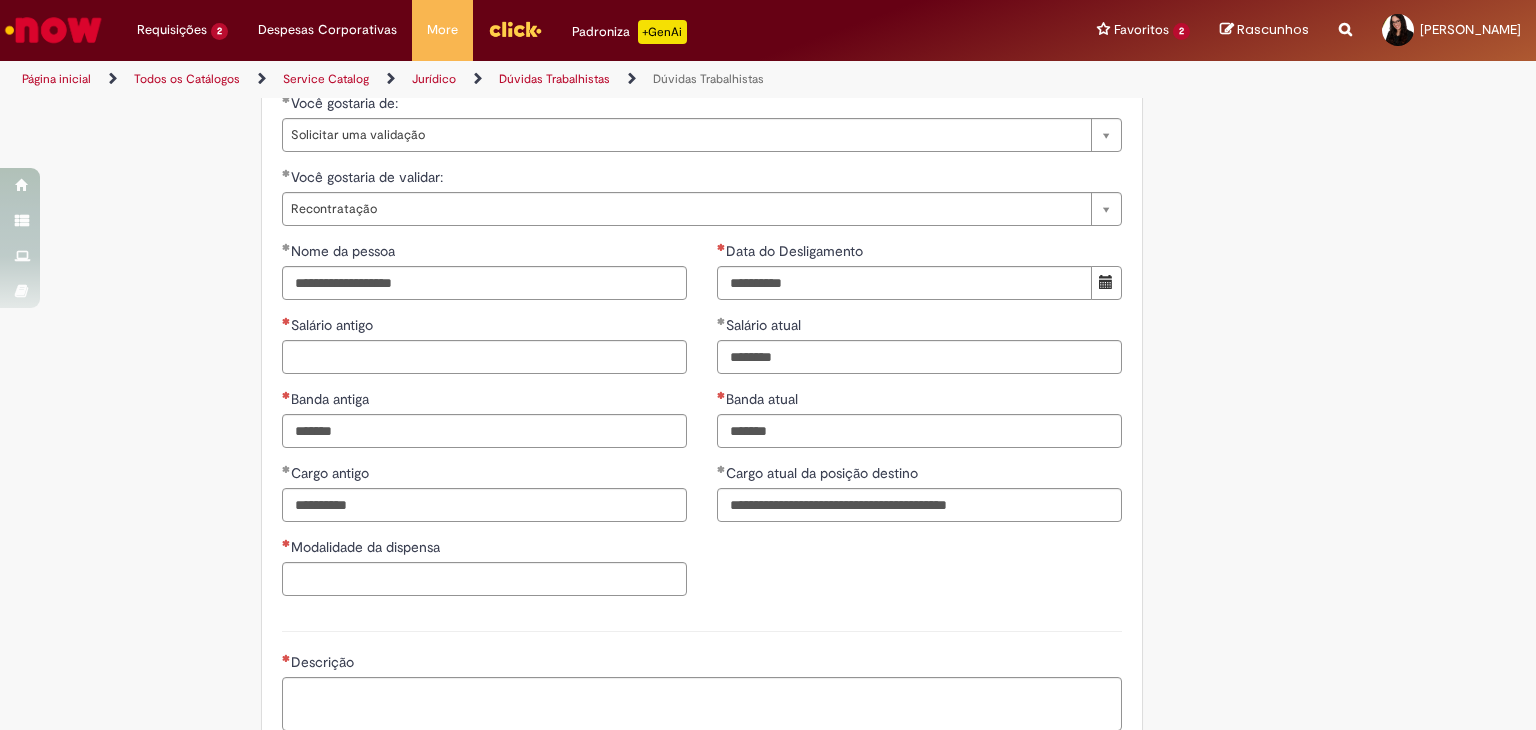 drag, startPoint x: 500, startPoint y: 601, endPoint x: 496, endPoint y: 579, distance: 22.36068 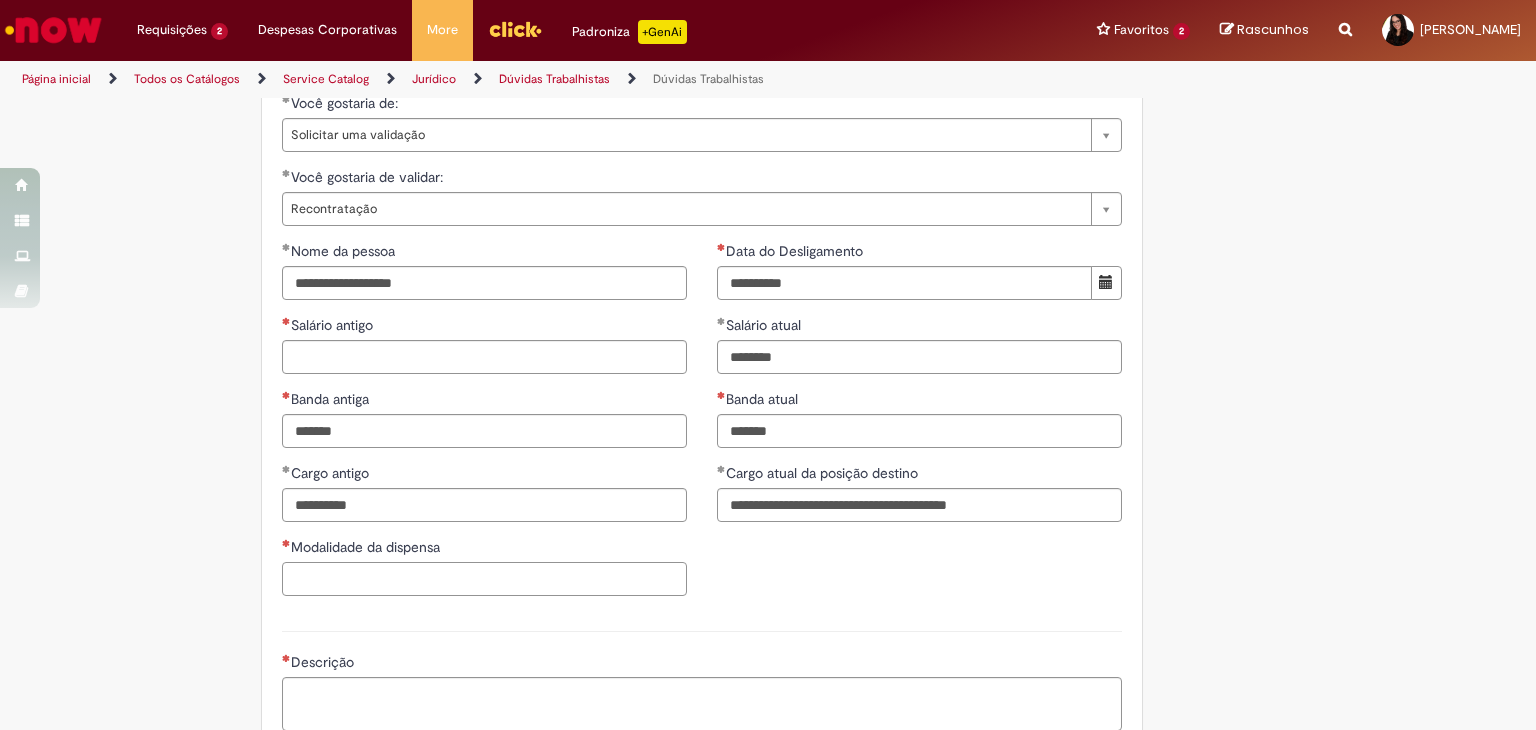 click on "Modalidade da dispensa" at bounding box center (484, 579) 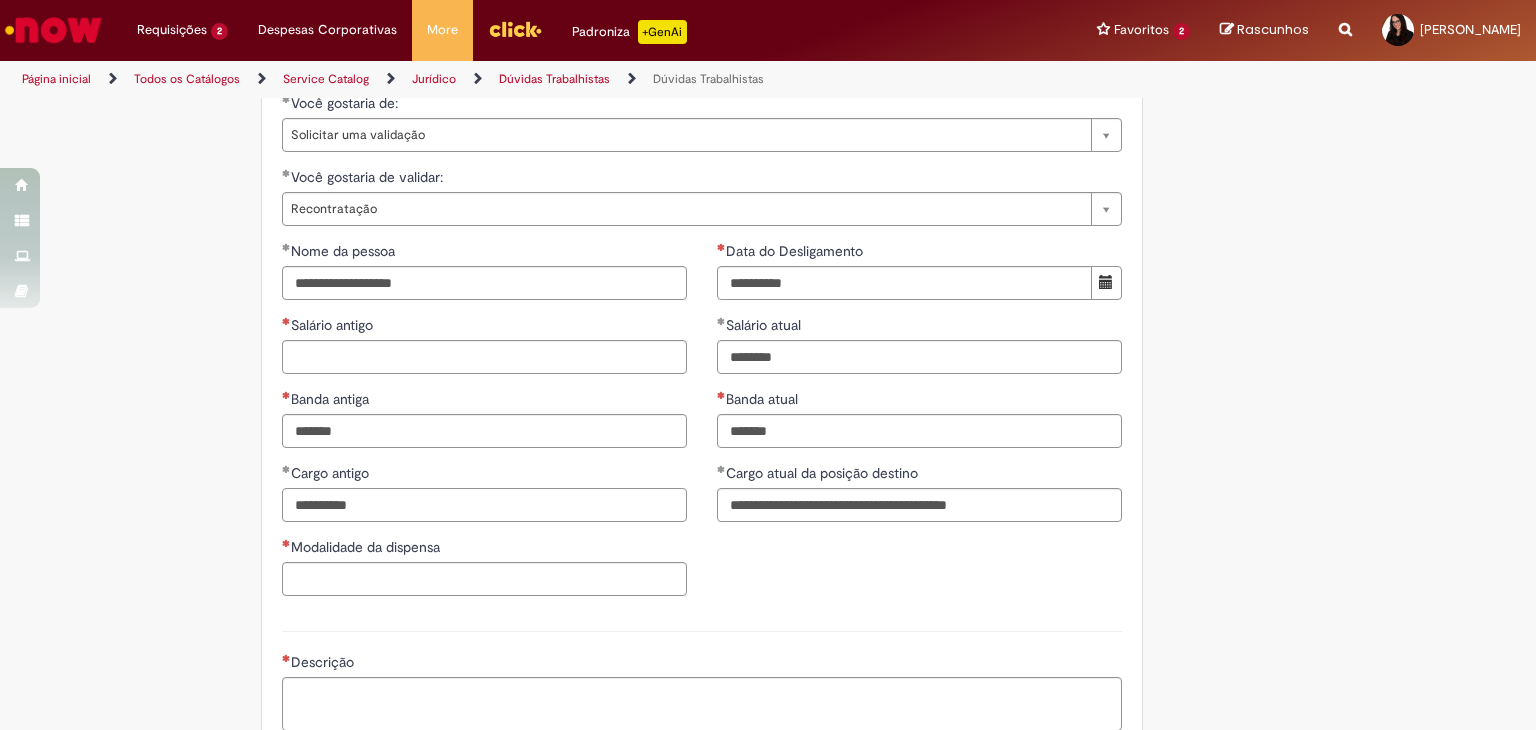click on "**********" at bounding box center [484, 505] 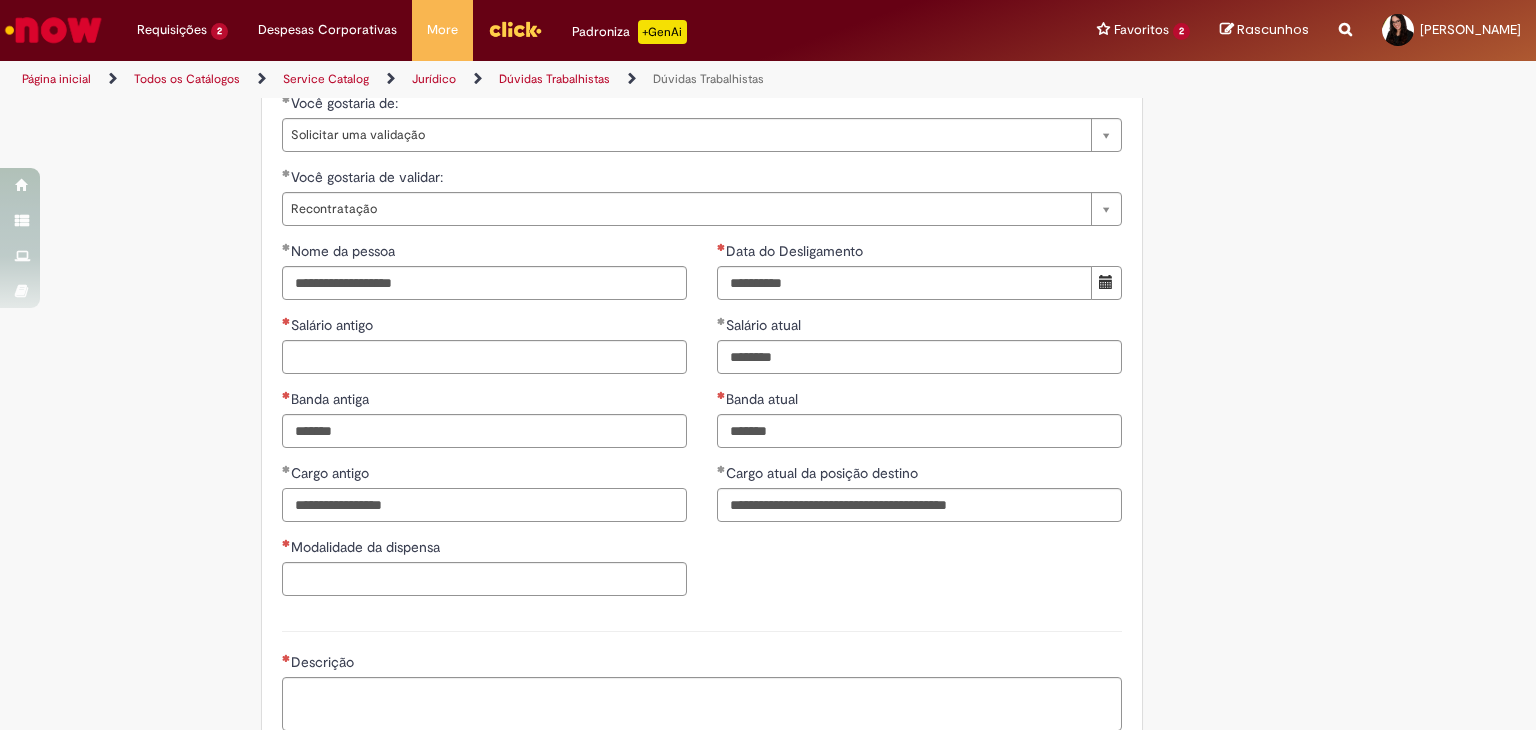 type on "**********" 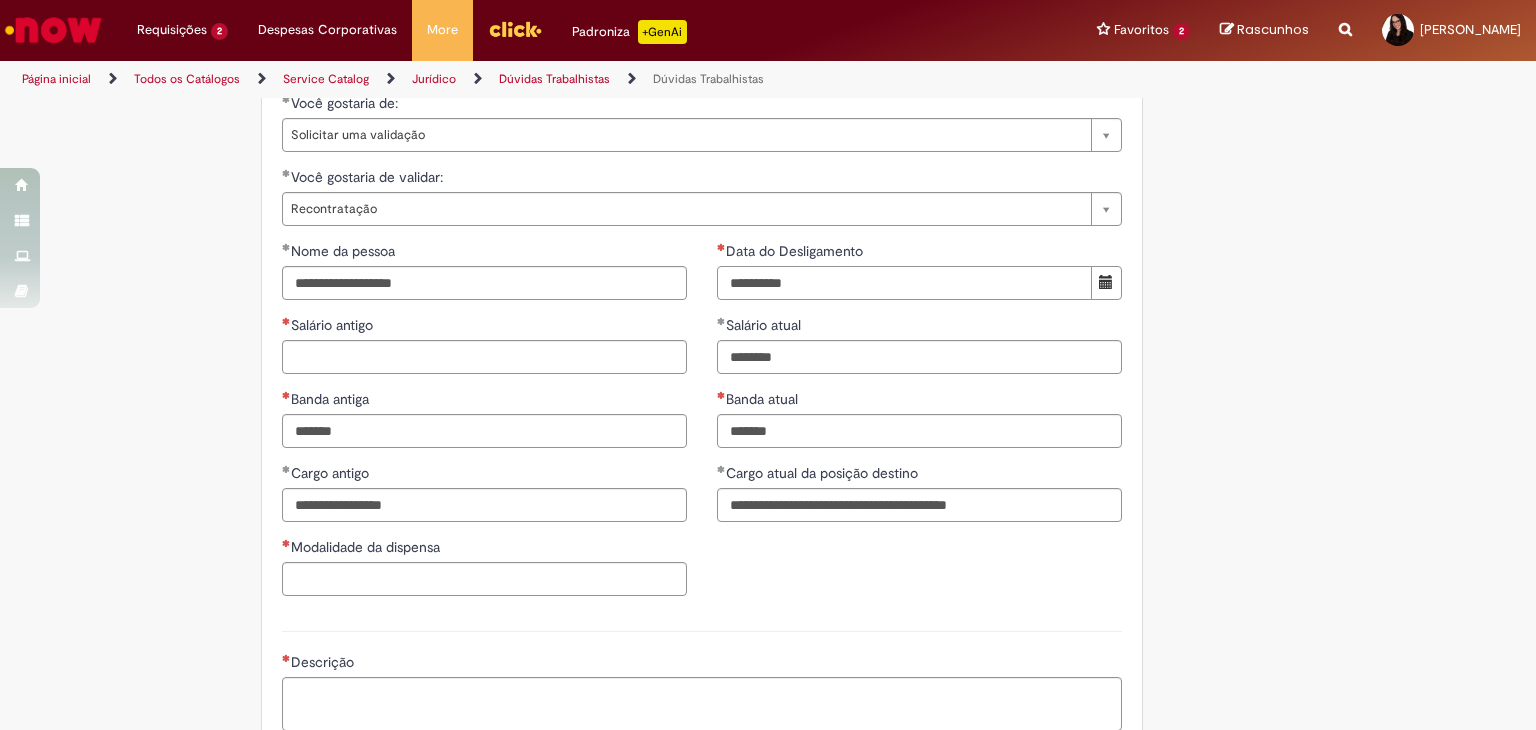 click on "Data do Desligamento" at bounding box center (904, 283) 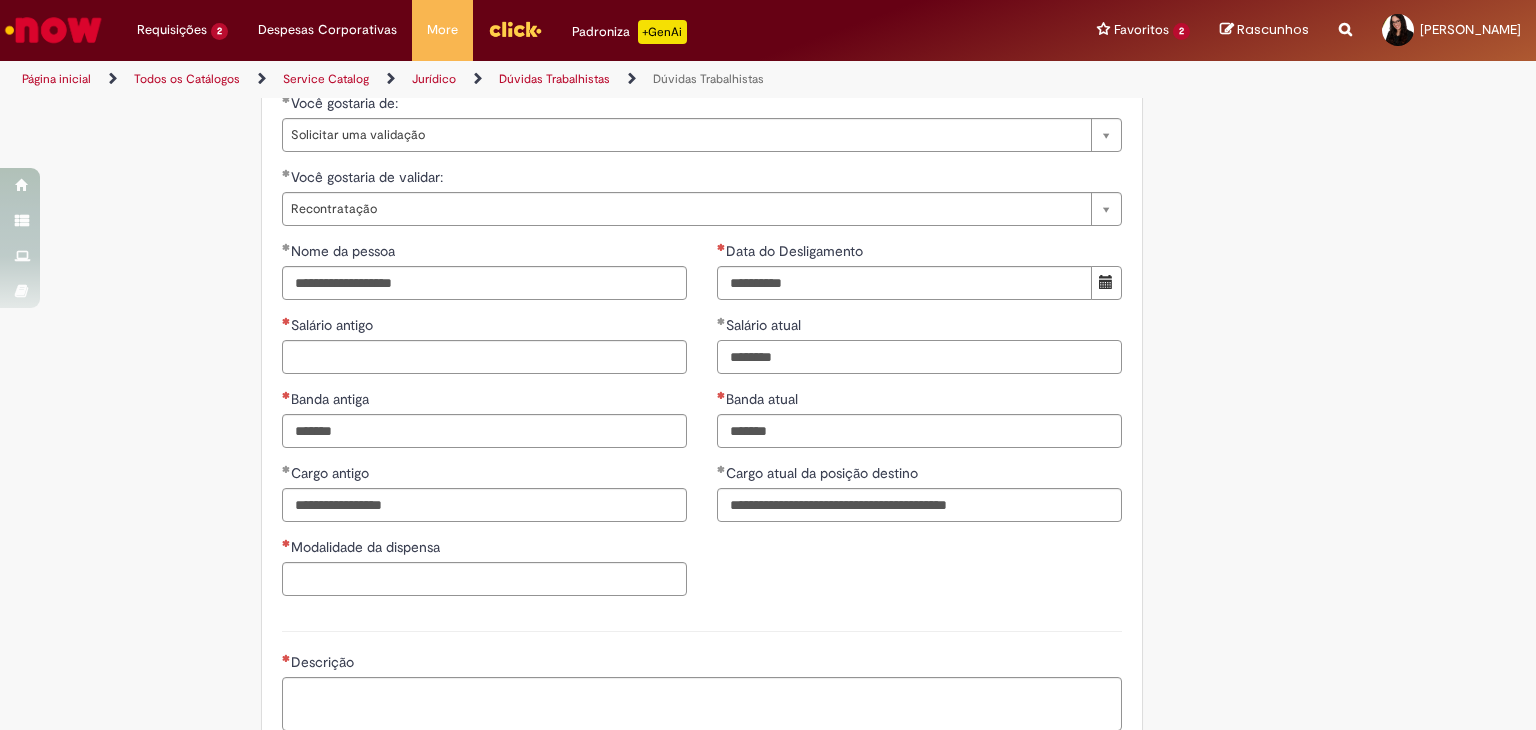 click on "********" at bounding box center [919, 357] 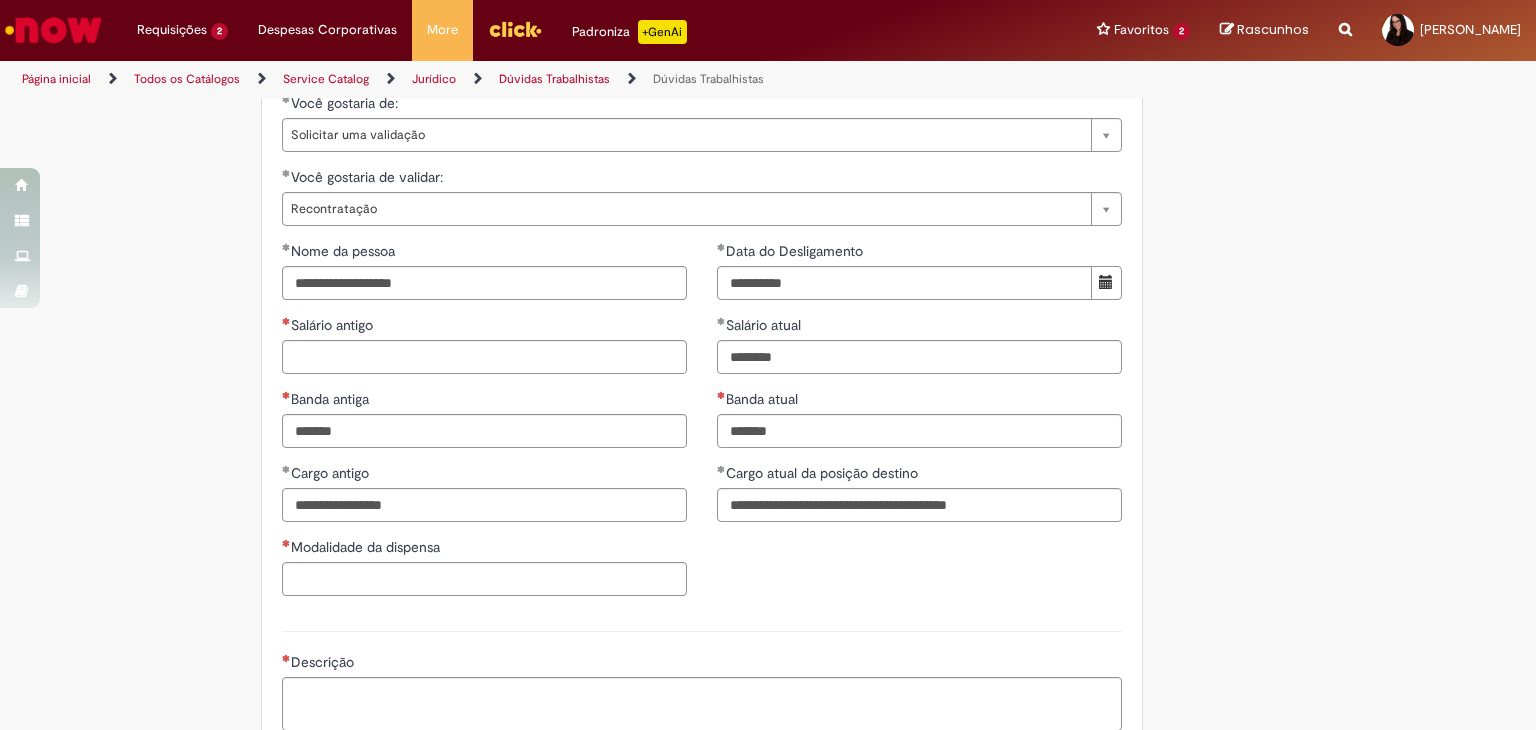 click on "Banda atual" at bounding box center [919, 431] 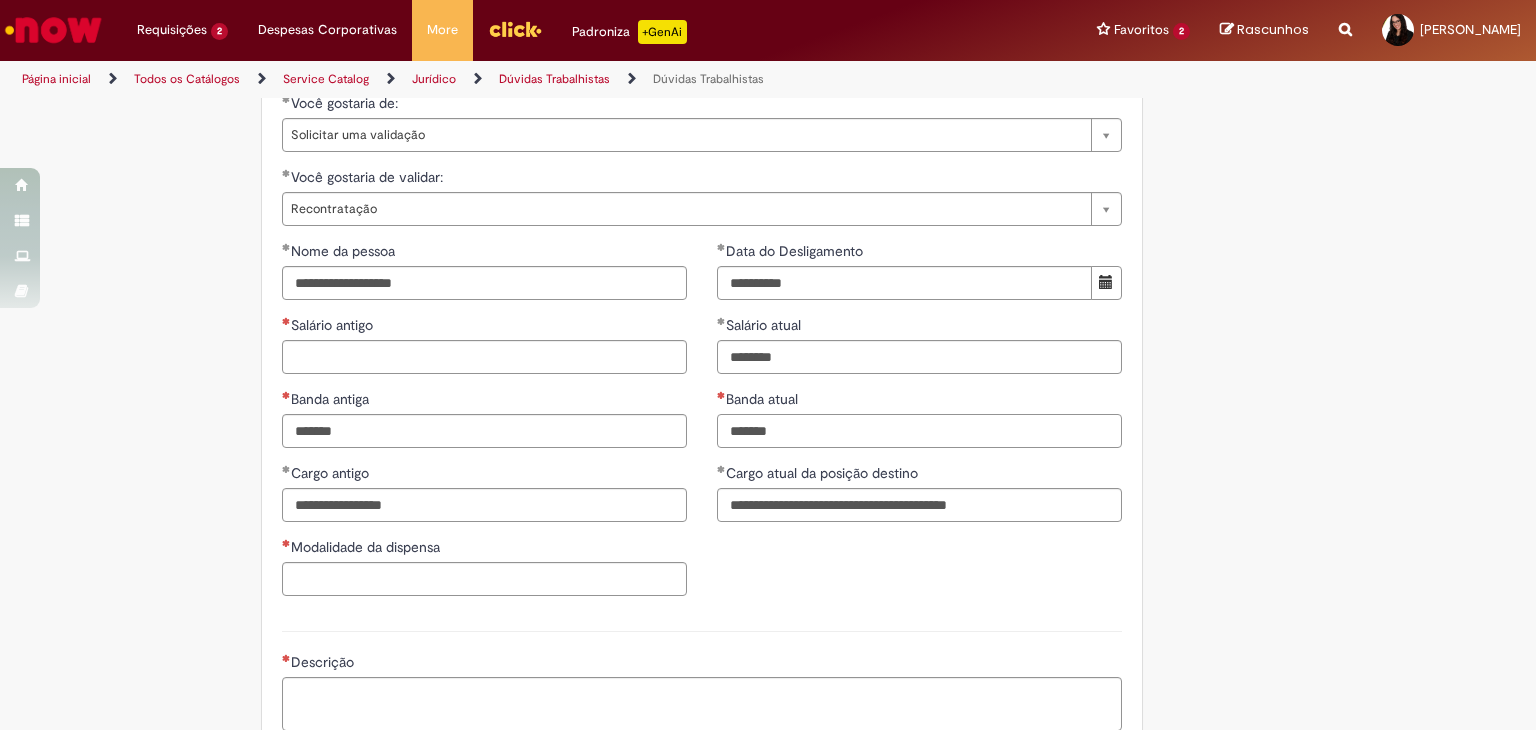 paste on "****" 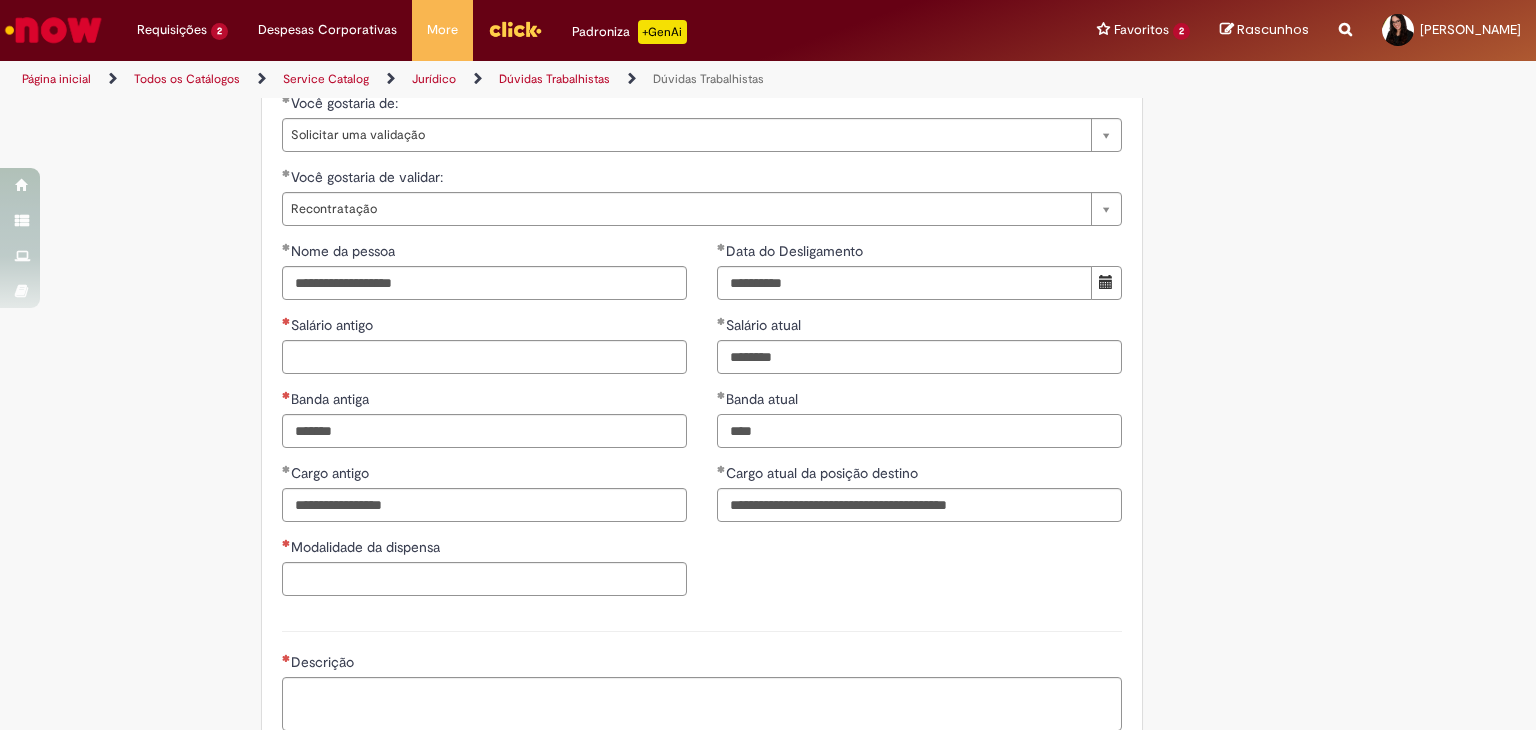 type on "****" 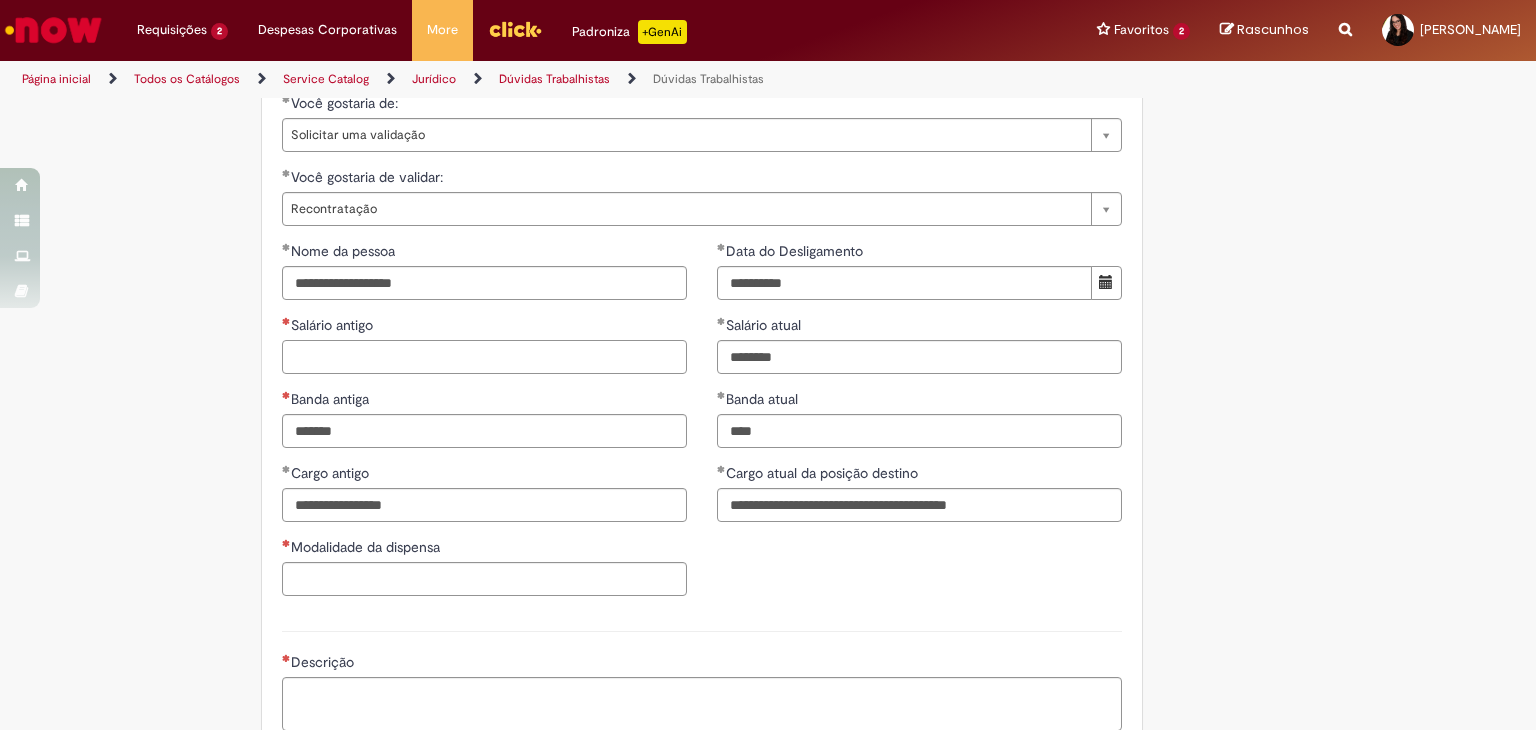click on "Salário antigo" at bounding box center (484, 357) 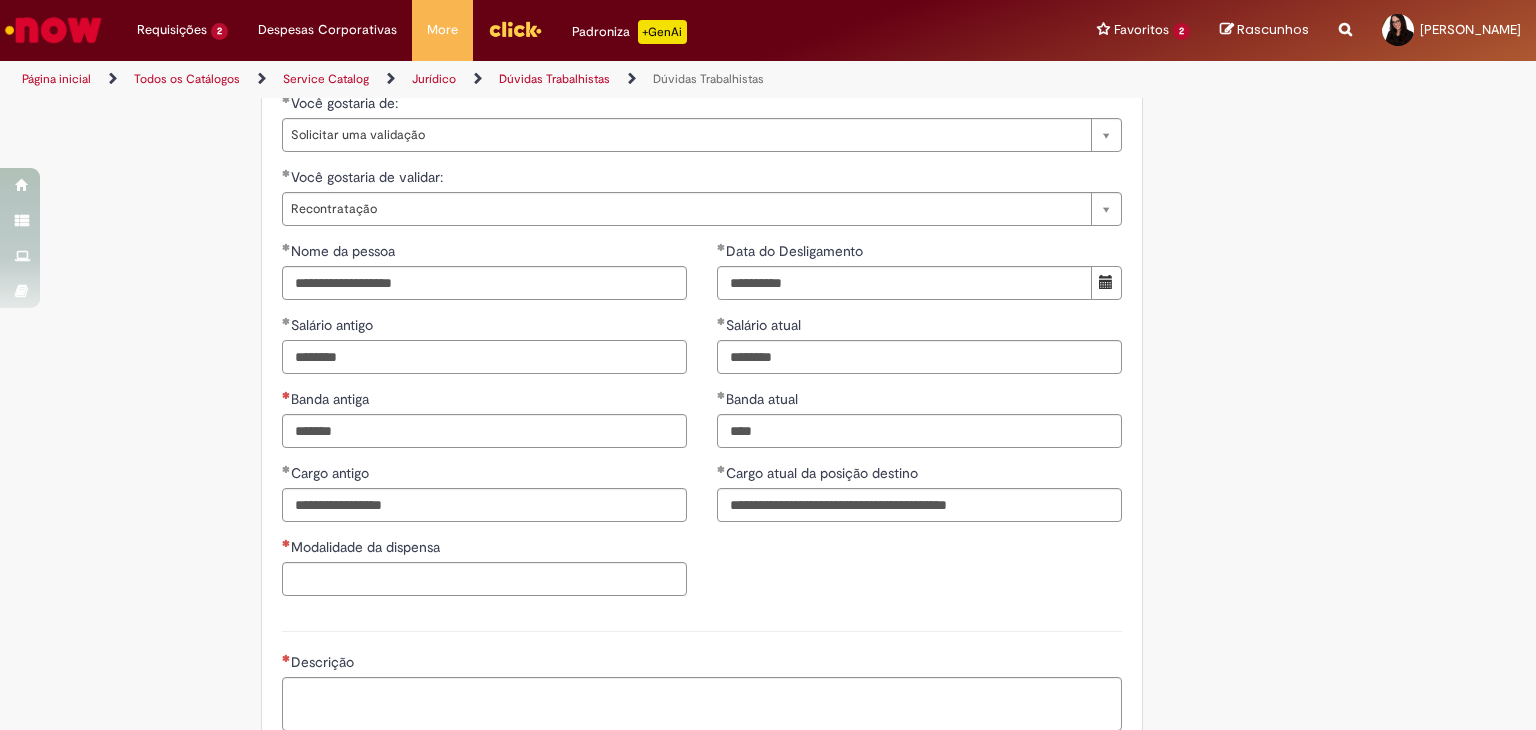 type on "********" 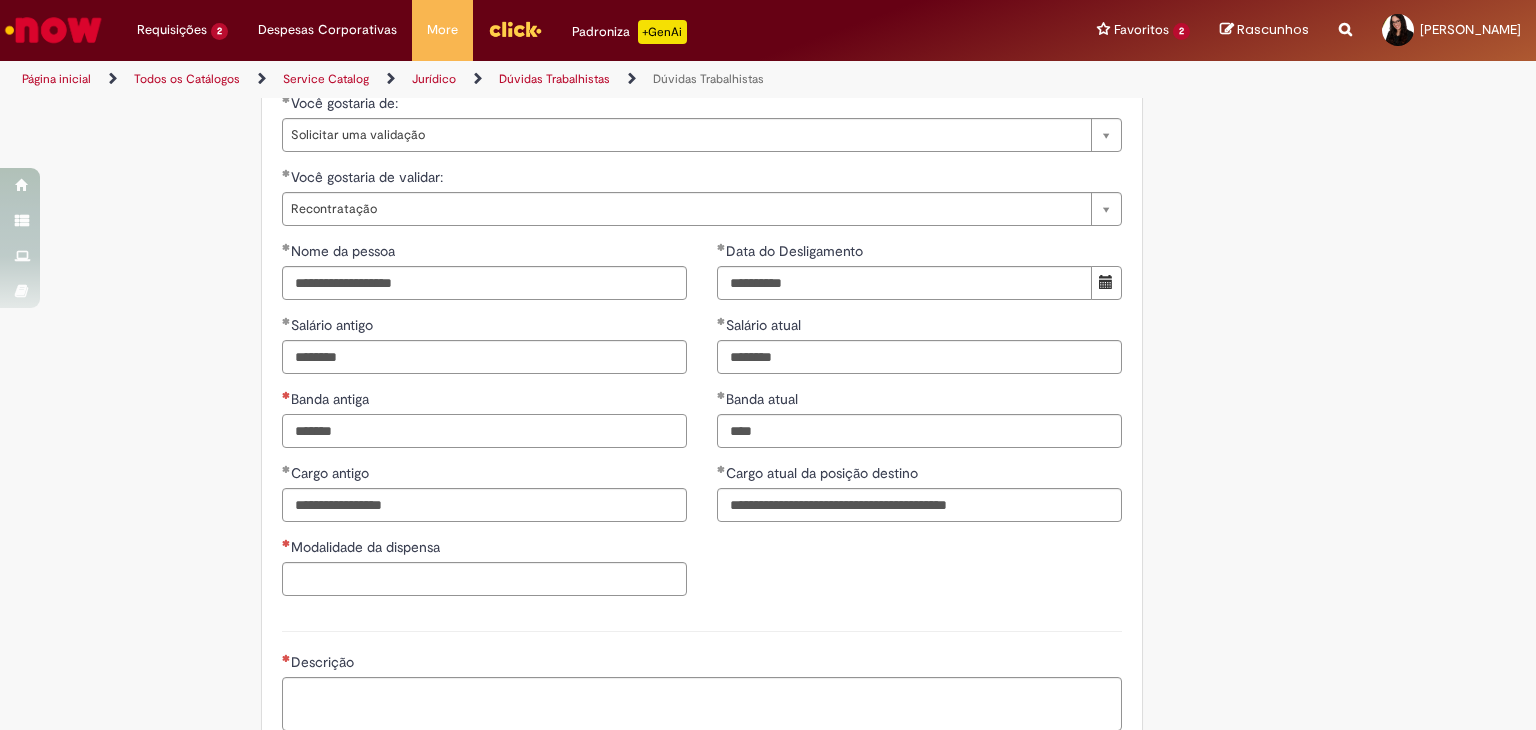 click on "Banda antiga" at bounding box center (484, 431) 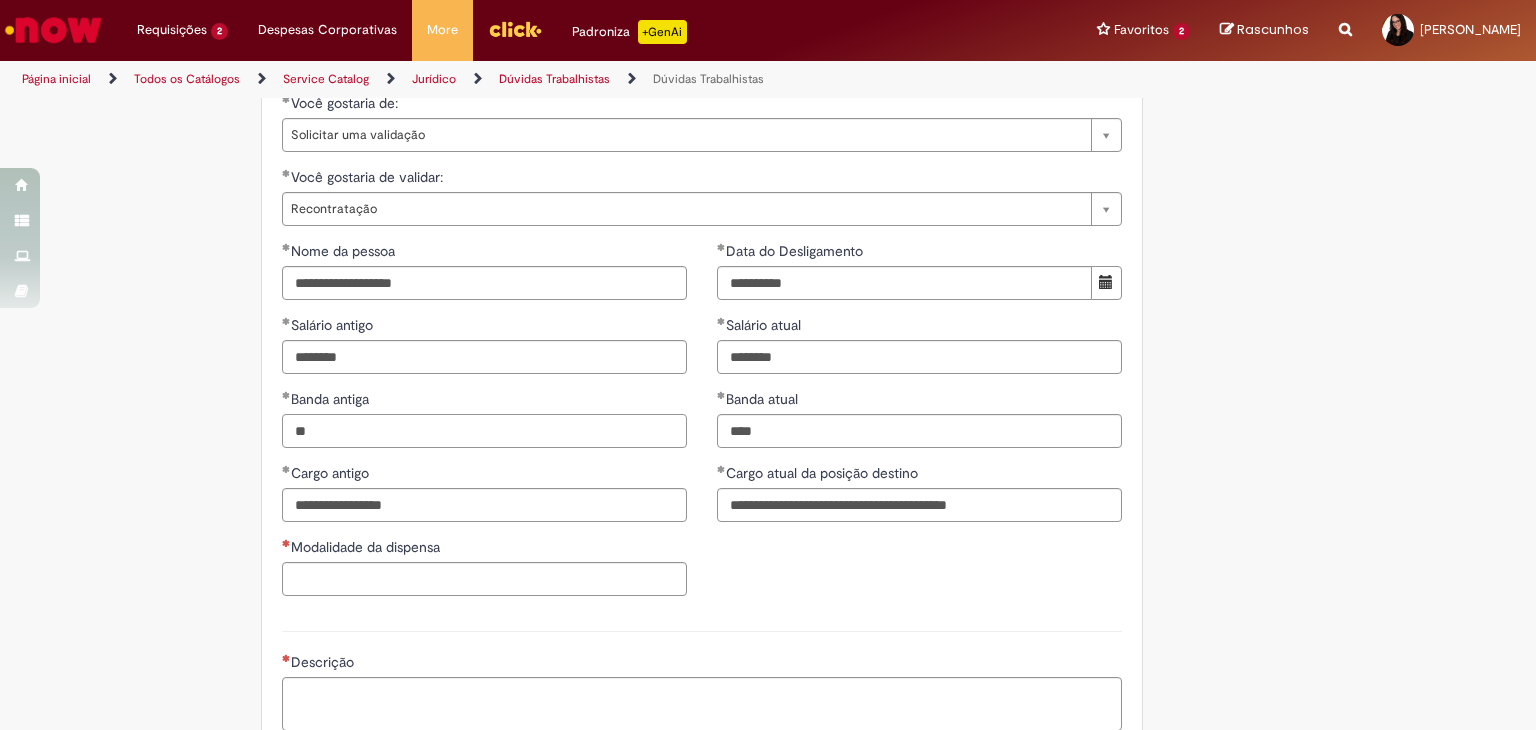 type on "**" 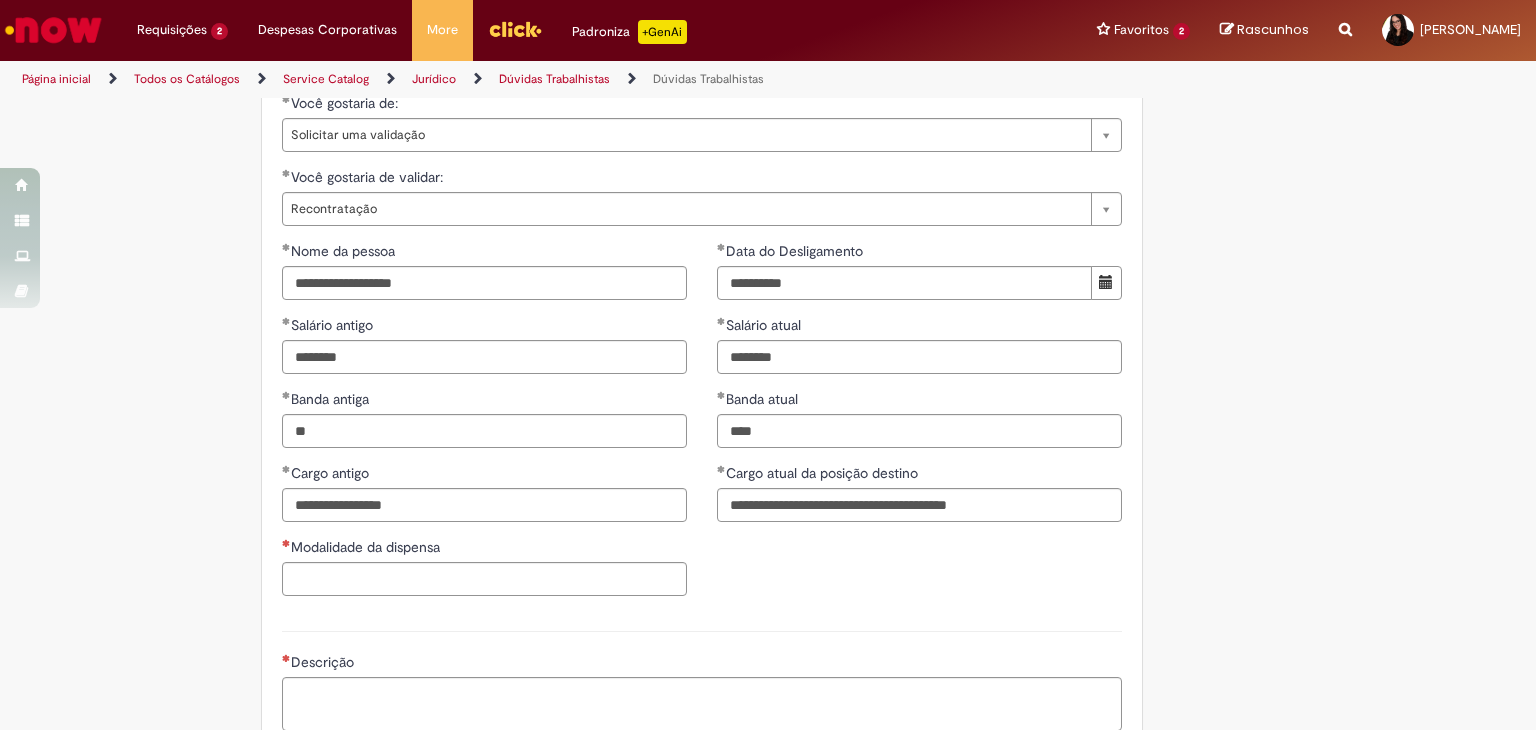 click on "**********" at bounding box center [702, 426] 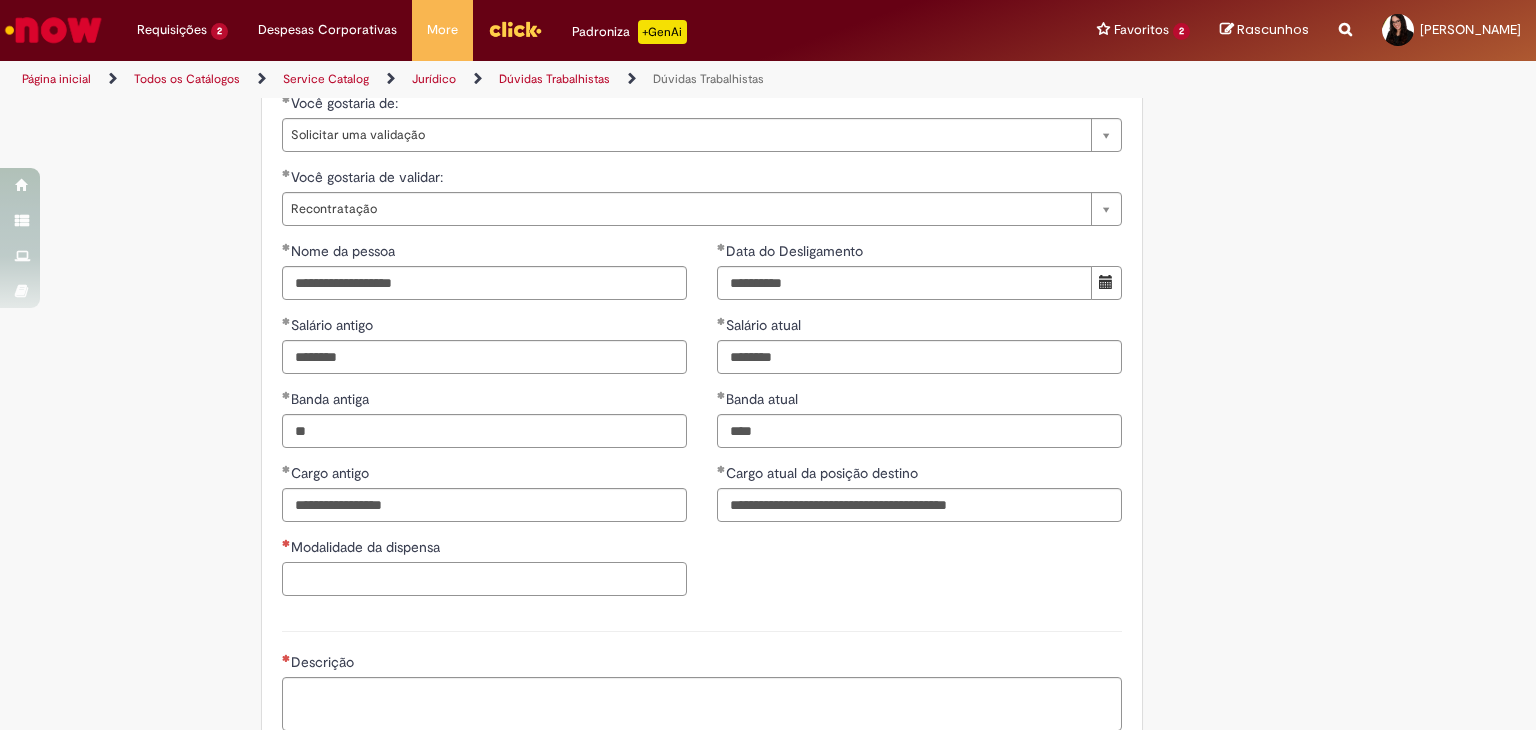 click on "Modalidade da dispensa" at bounding box center [484, 579] 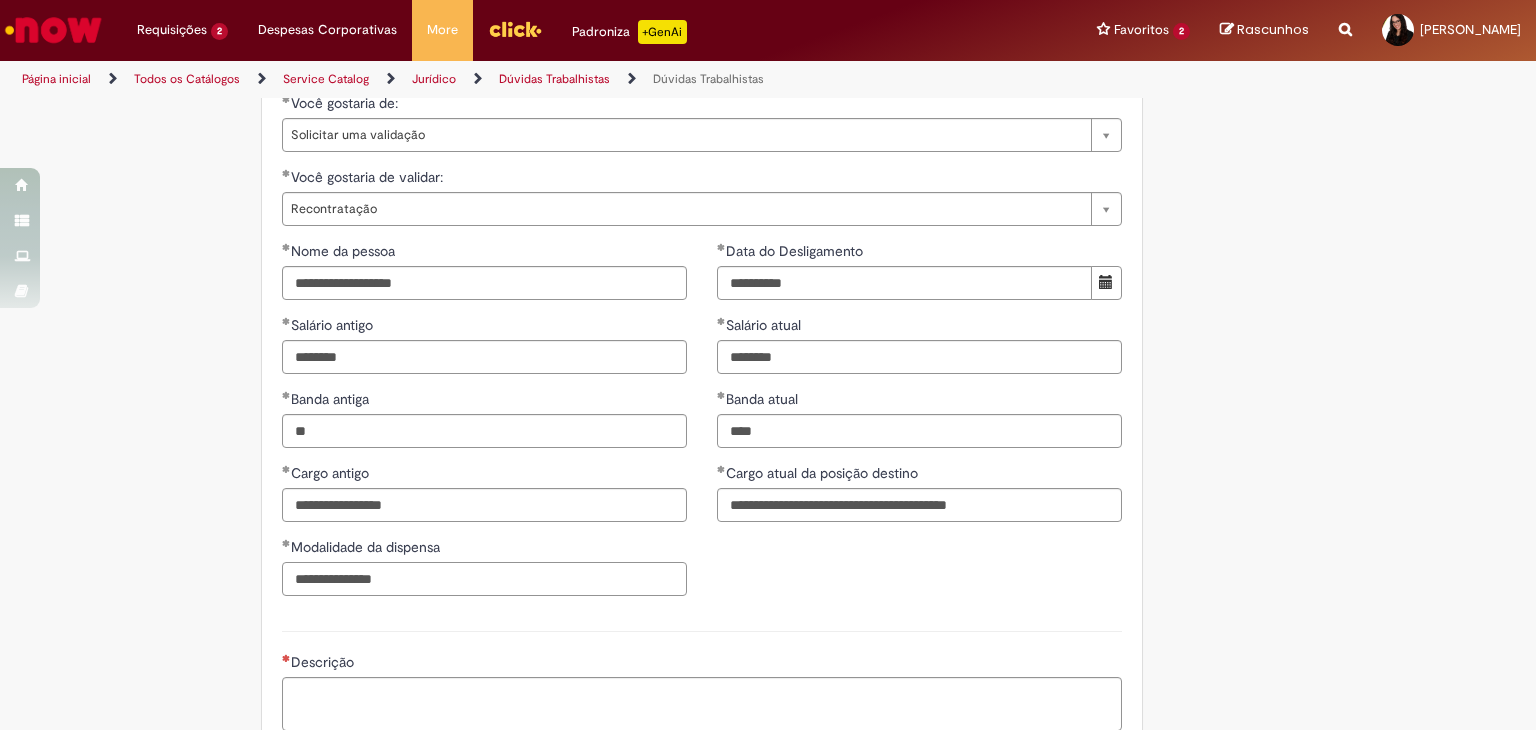 type on "**********" 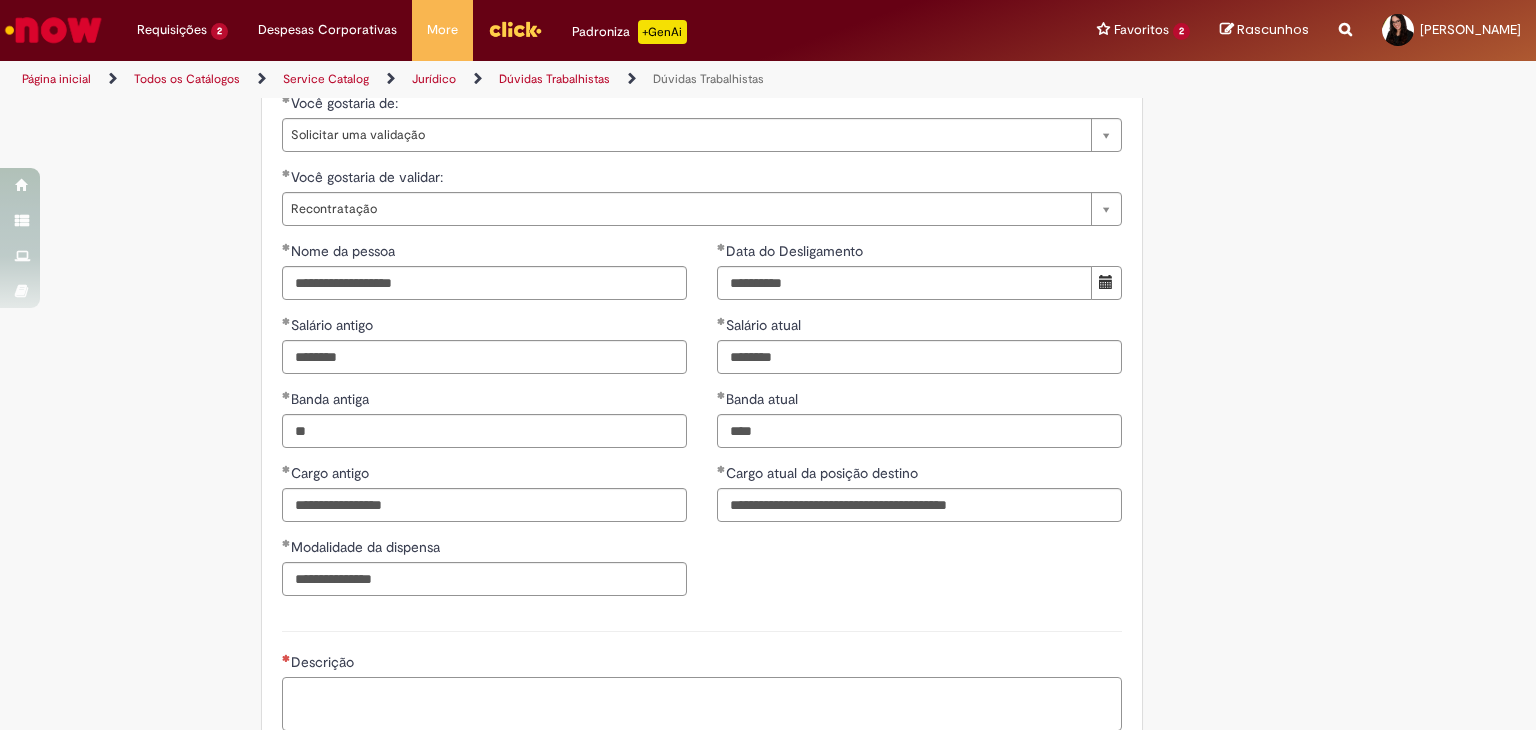 click on "Descrição" at bounding box center (702, 704) 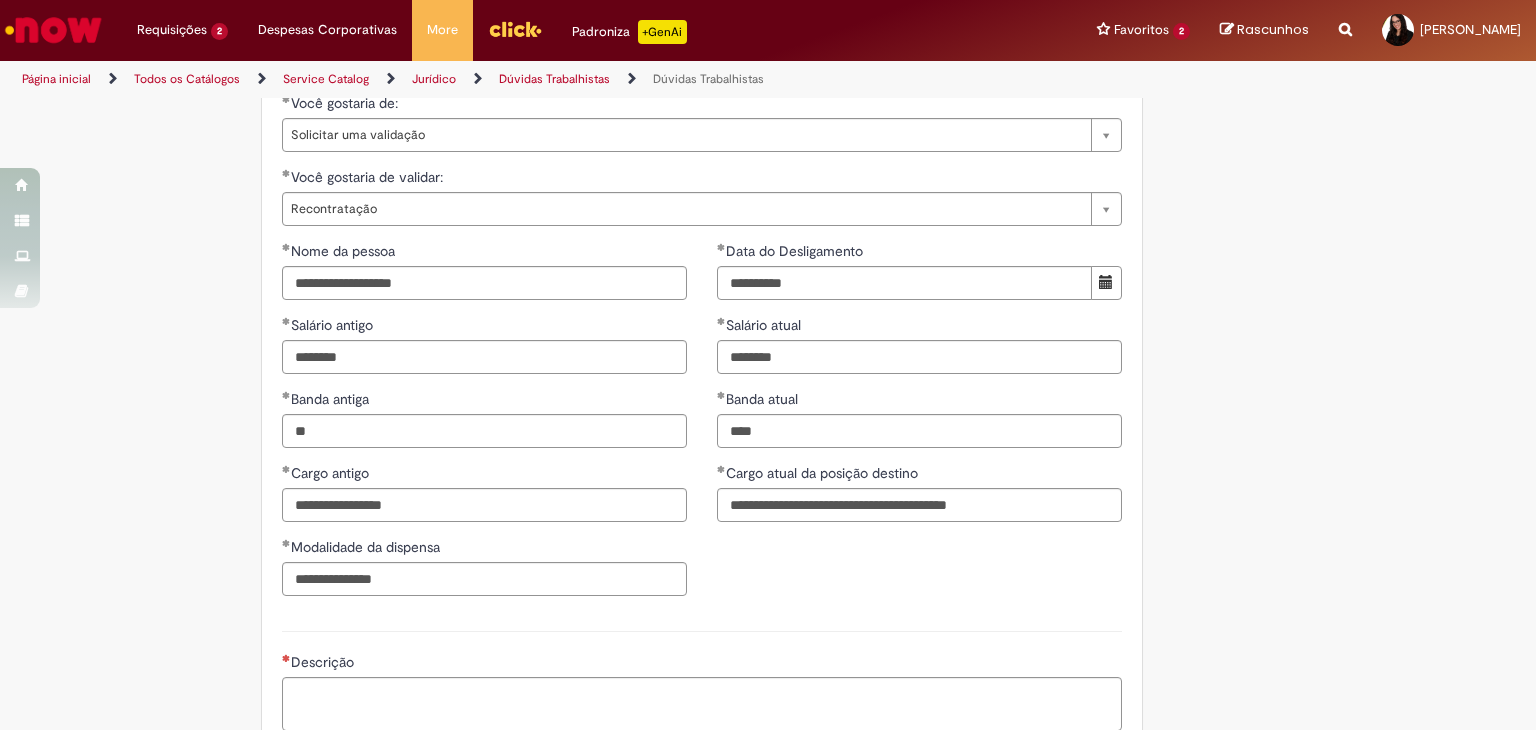 scroll, scrollTop: 1486, scrollLeft: 0, axis: vertical 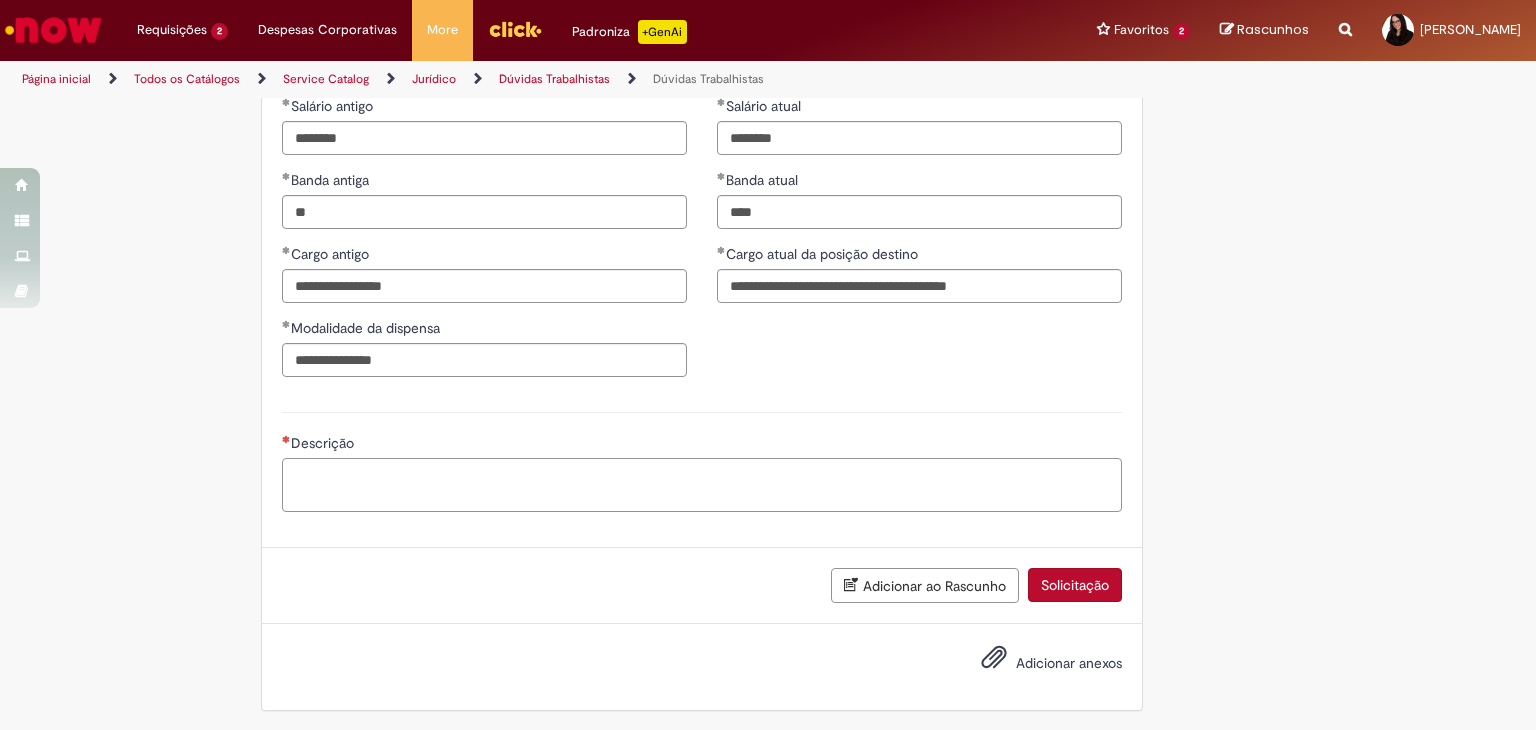 click on "Descrição" at bounding box center (702, 485) 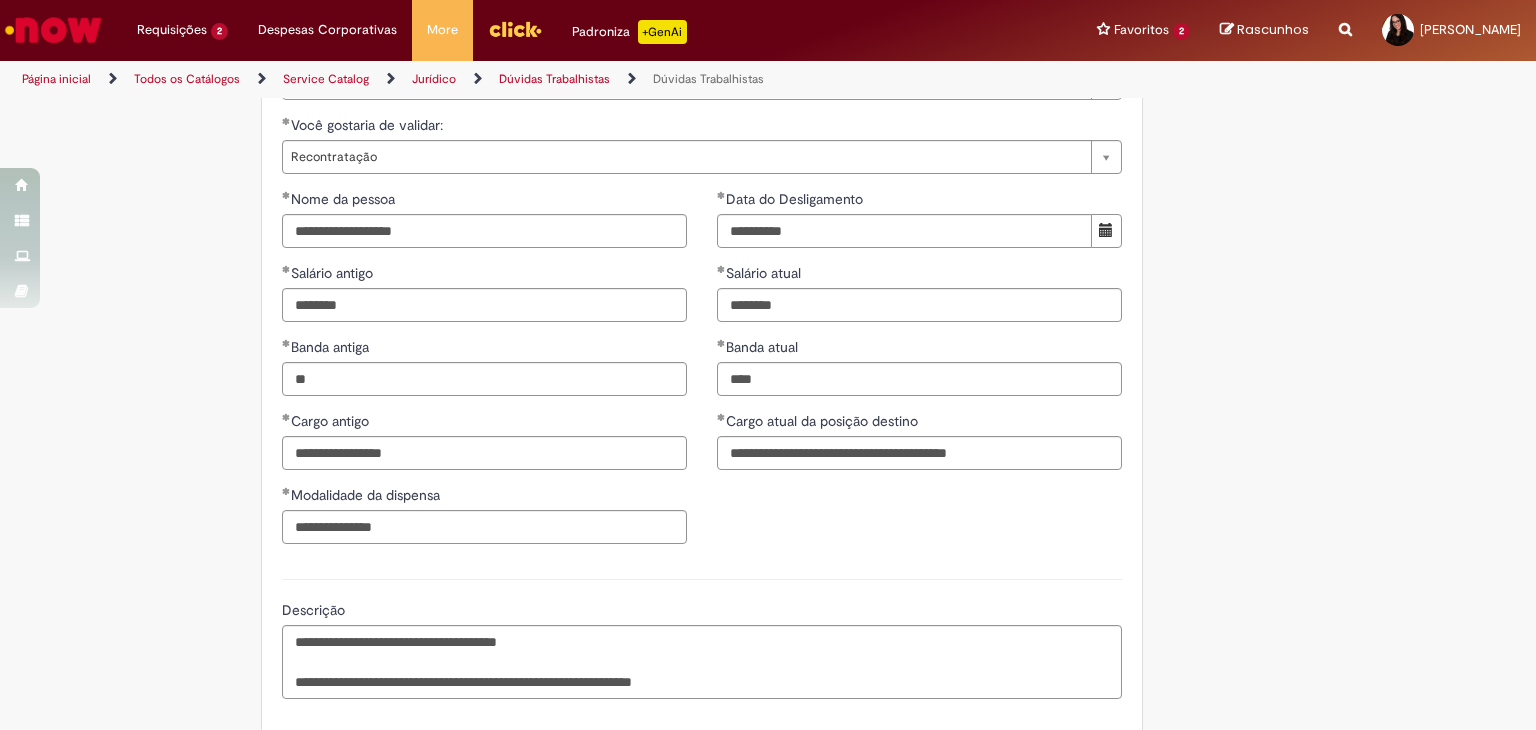 scroll, scrollTop: 1393, scrollLeft: 0, axis: vertical 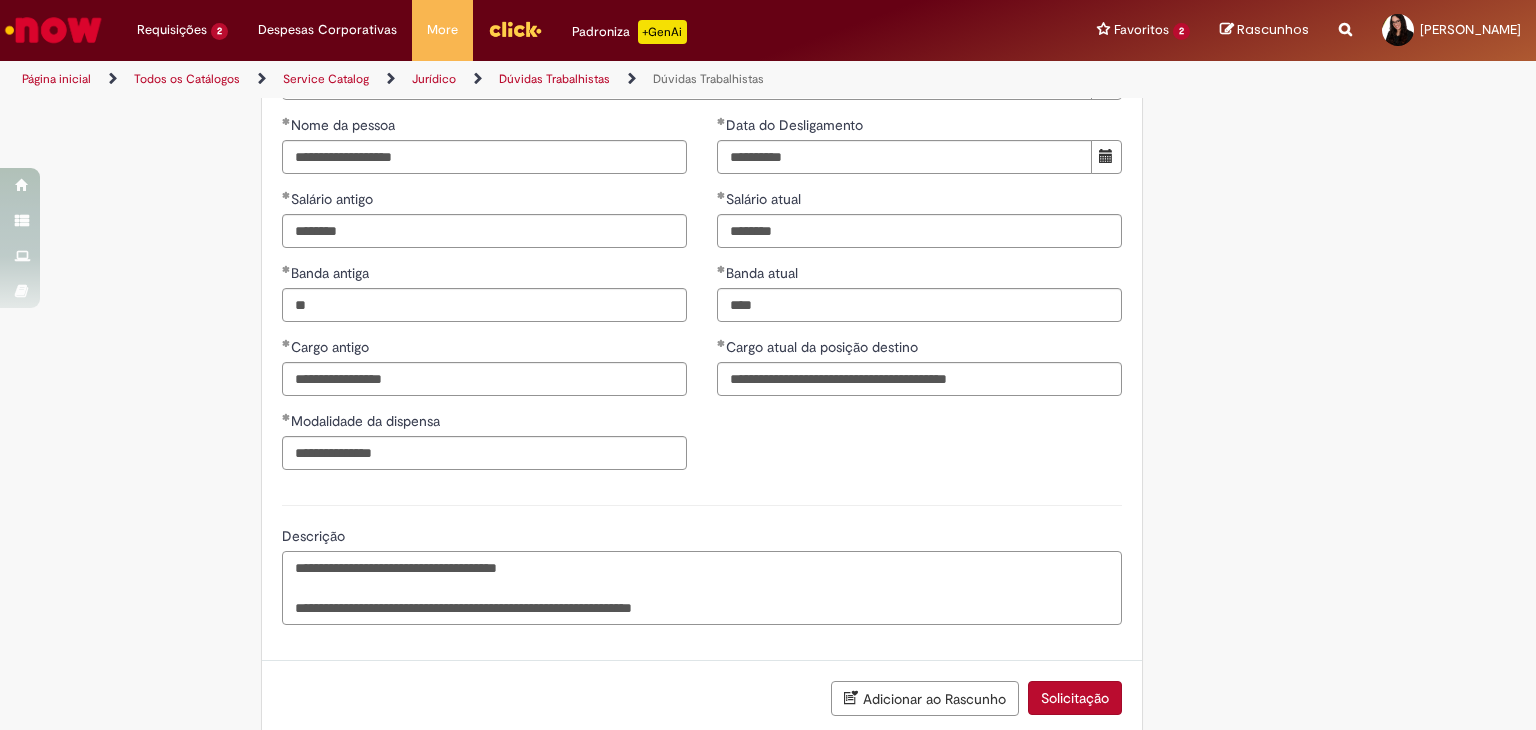 click on "**********" at bounding box center (702, 588) 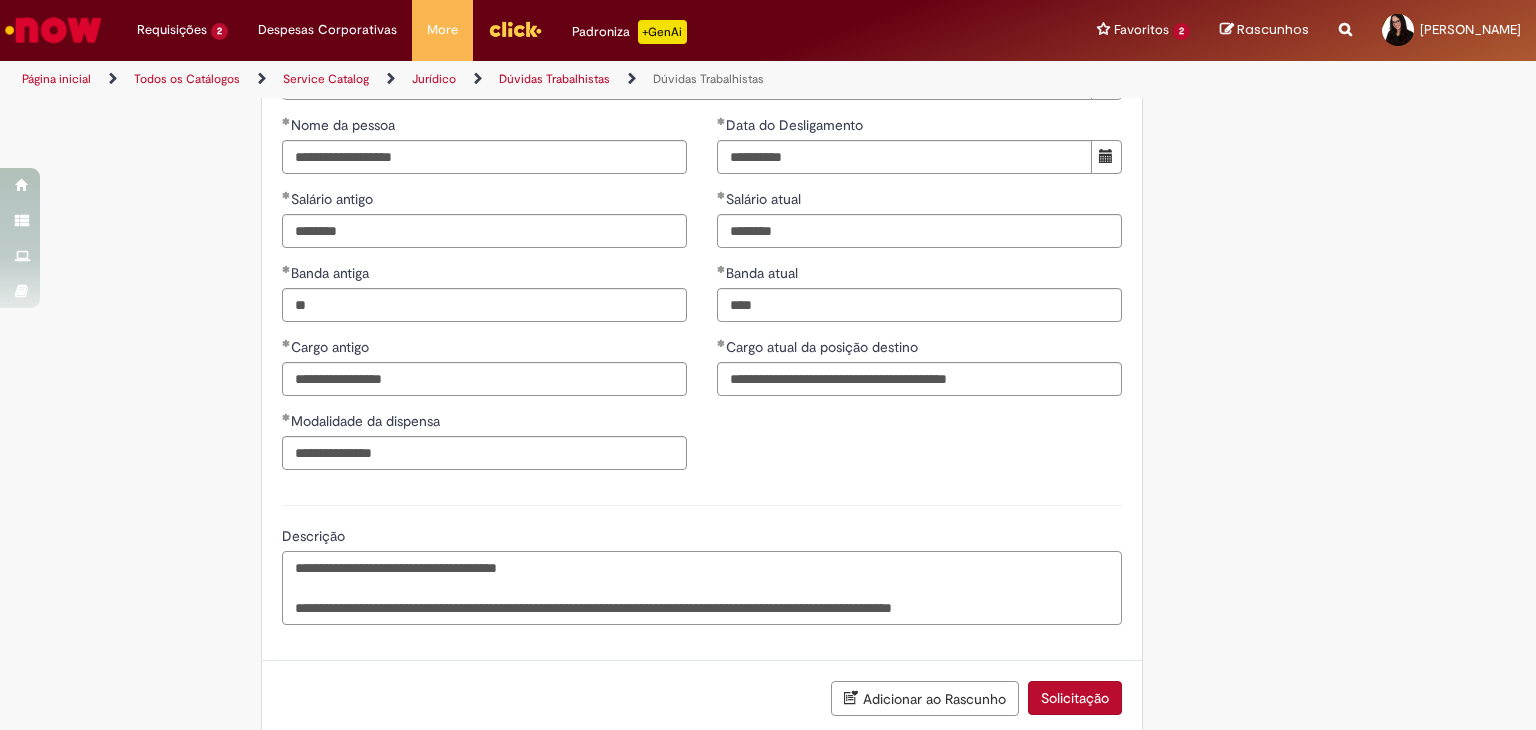 paste on "**********" 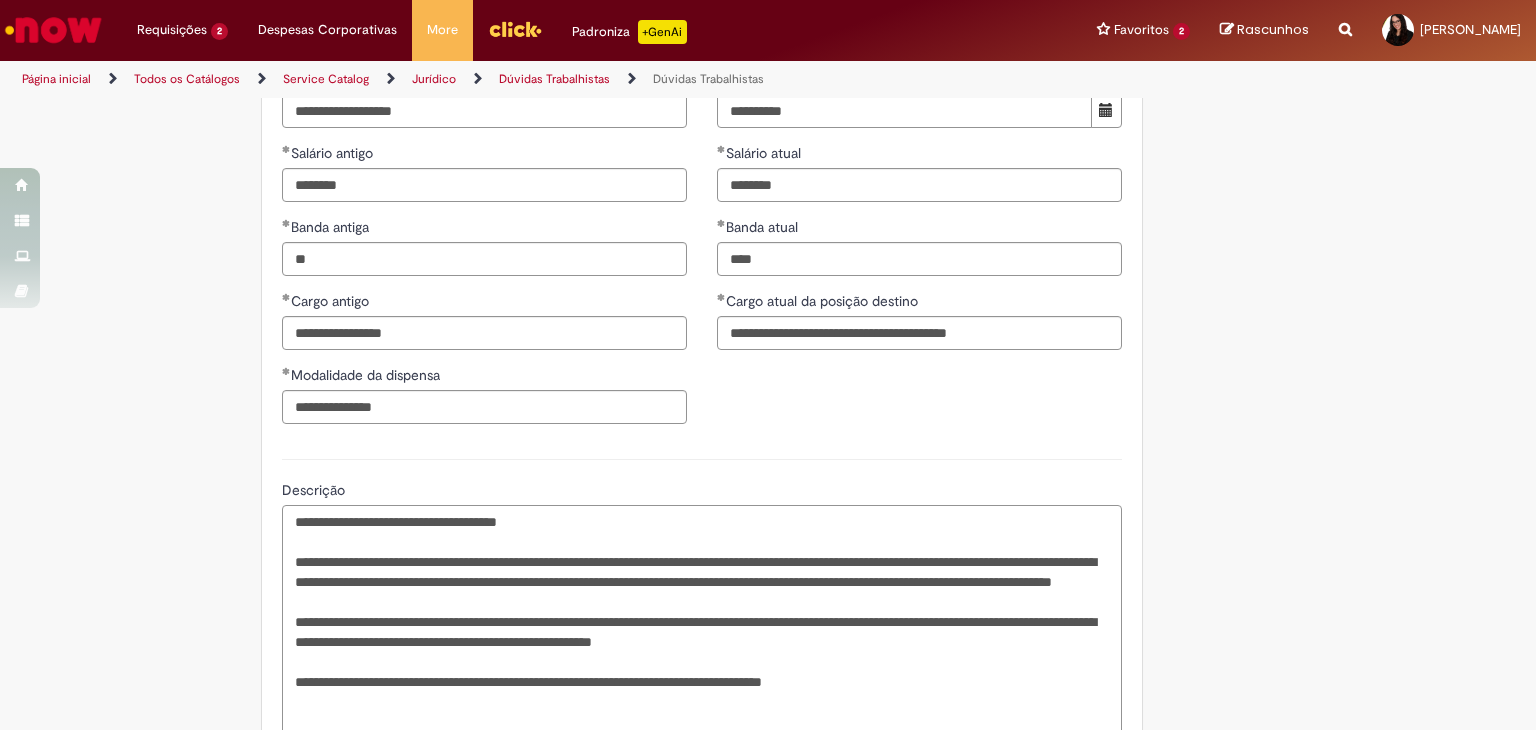 scroll, scrollTop: 1459, scrollLeft: 0, axis: vertical 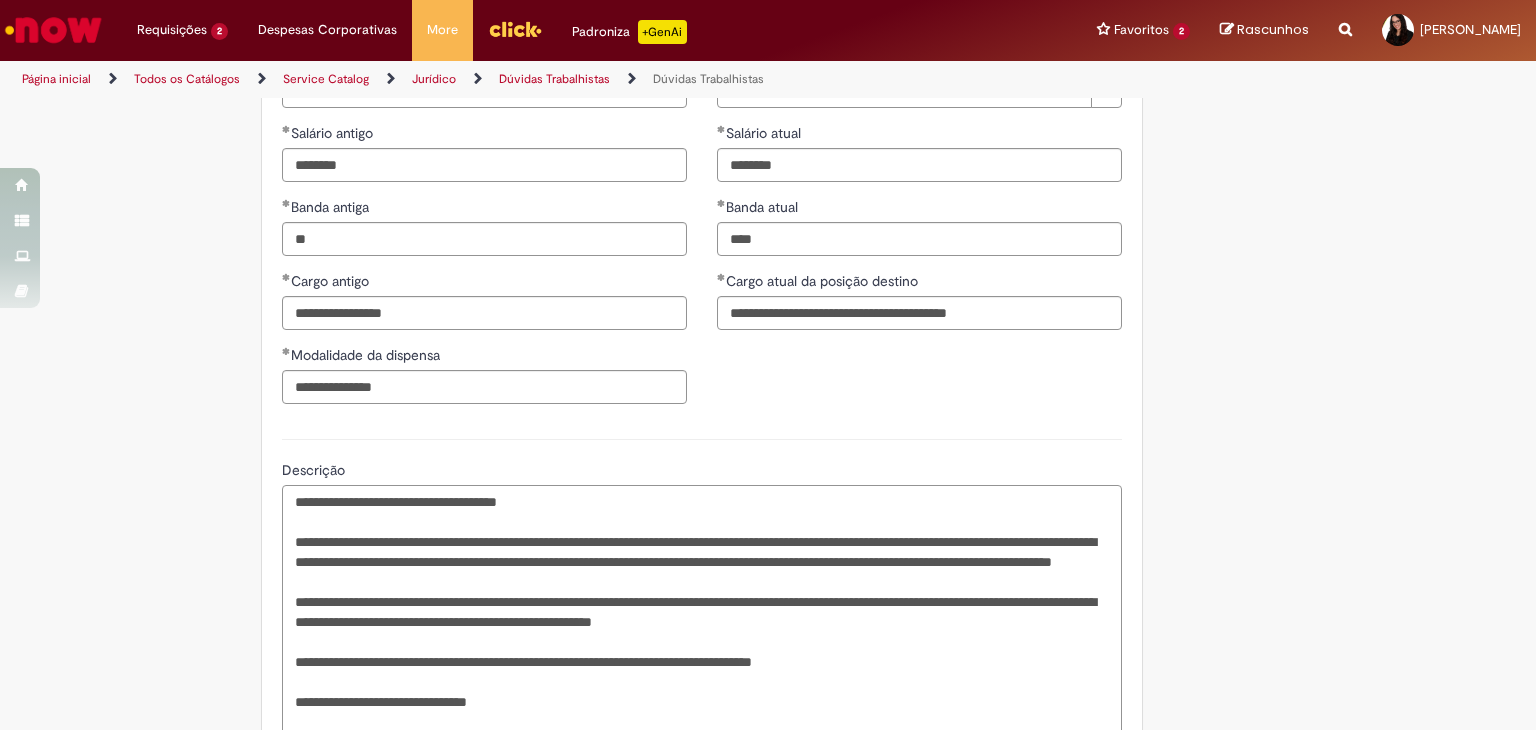 type on "**********" 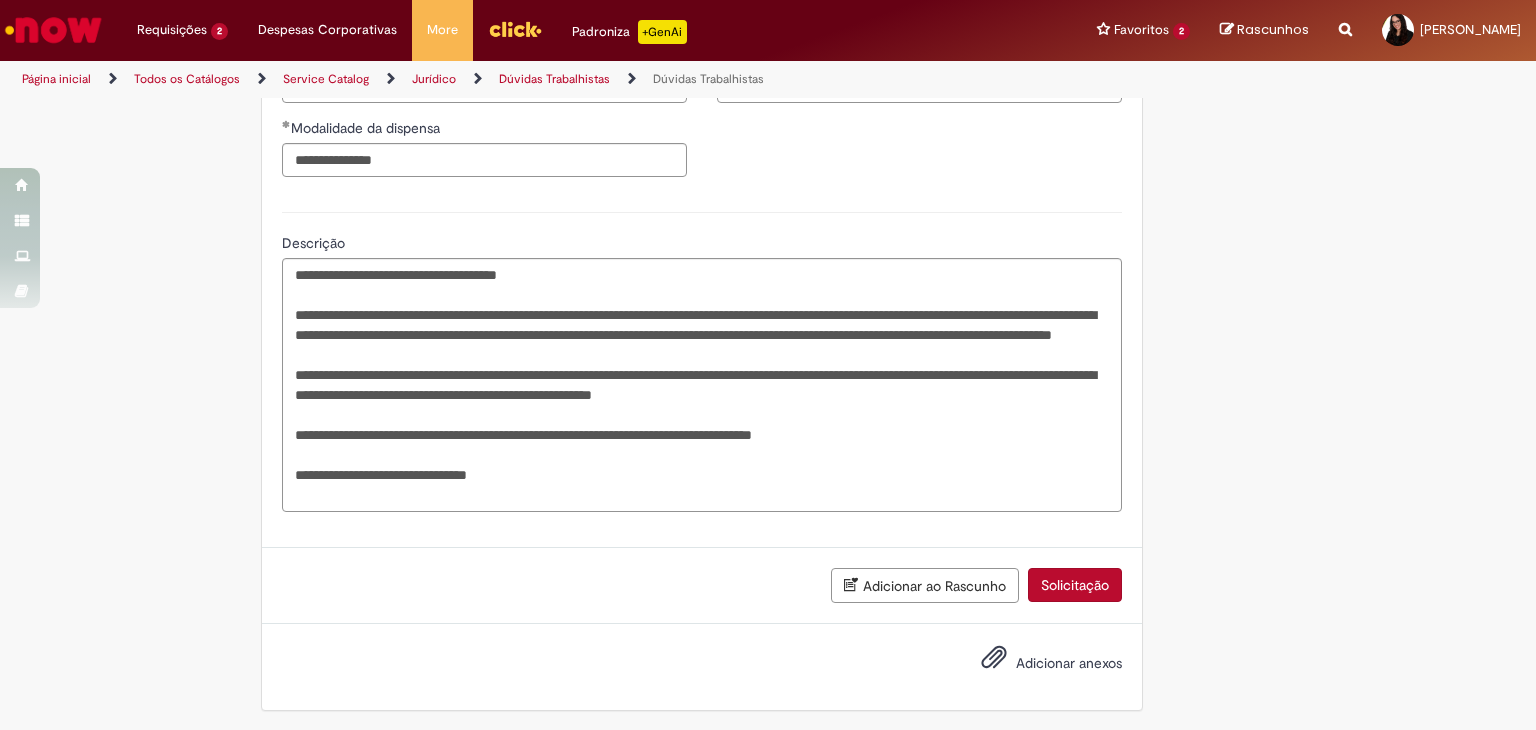 click on "Solicitação" at bounding box center (1075, 585) 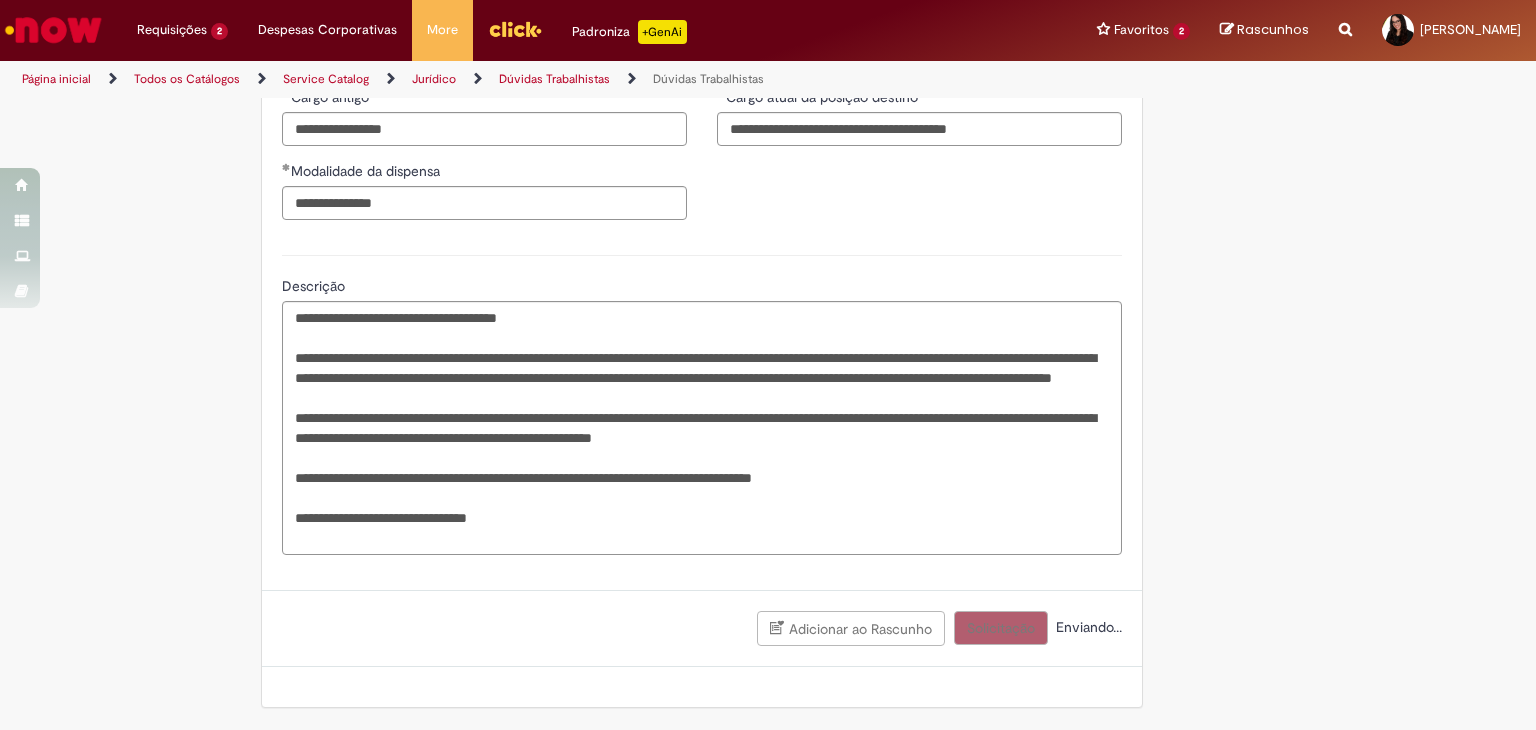 scroll, scrollTop: 1640, scrollLeft: 0, axis: vertical 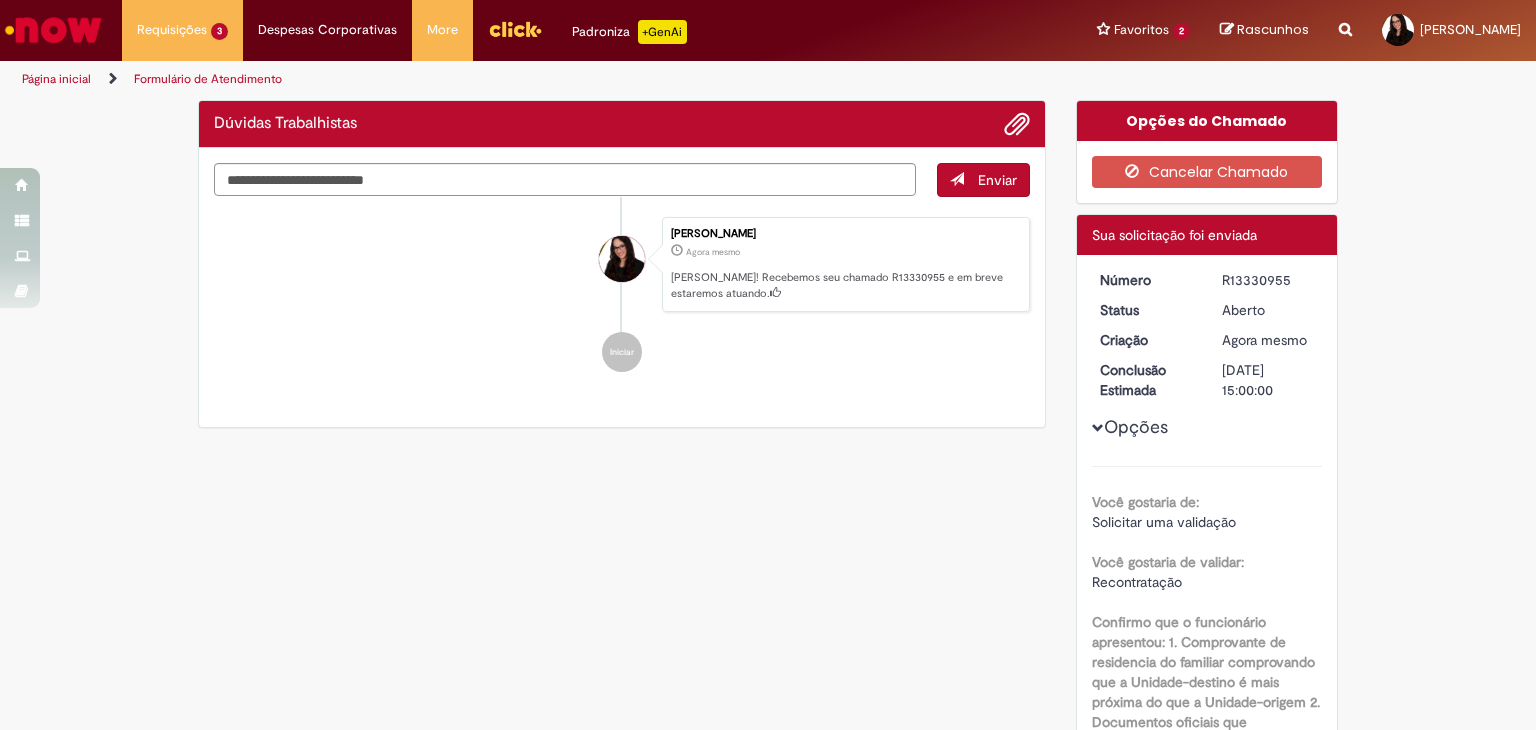 click on "R13330955" at bounding box center (1268, 280) 